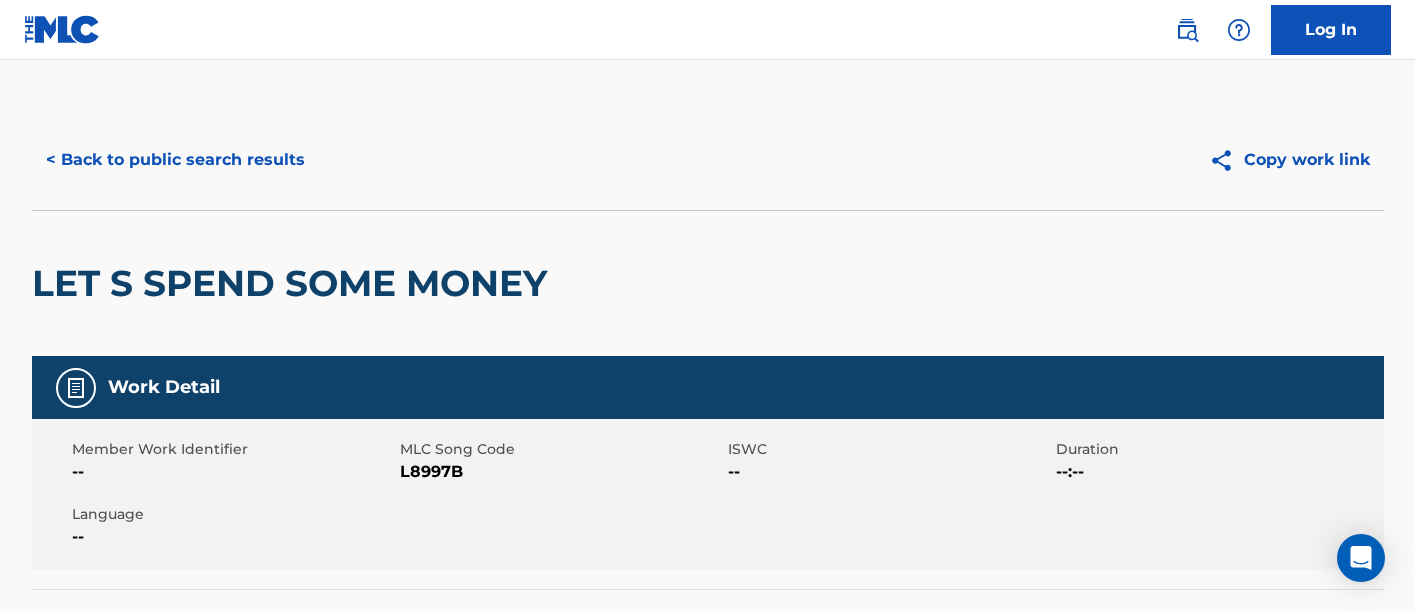 scroll, scrollTop: 777, scrollLeft: 0, axis: vertical 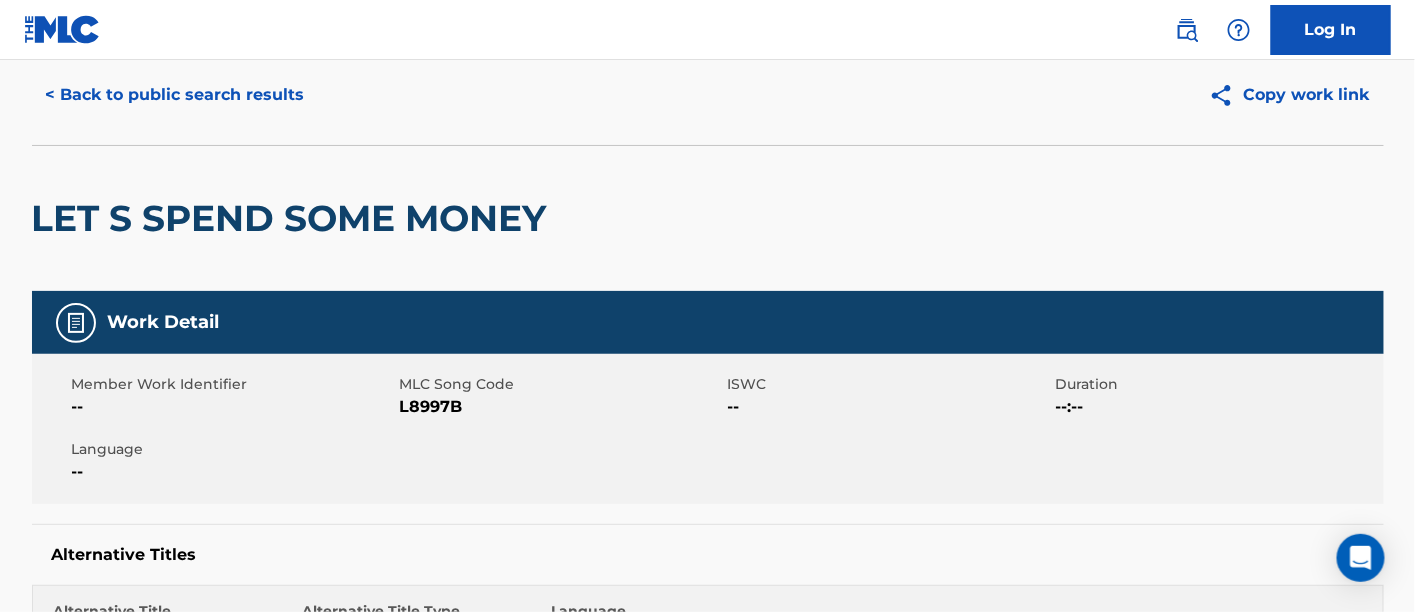 click on "< Back to public search results" at bounding box center [175, 95] 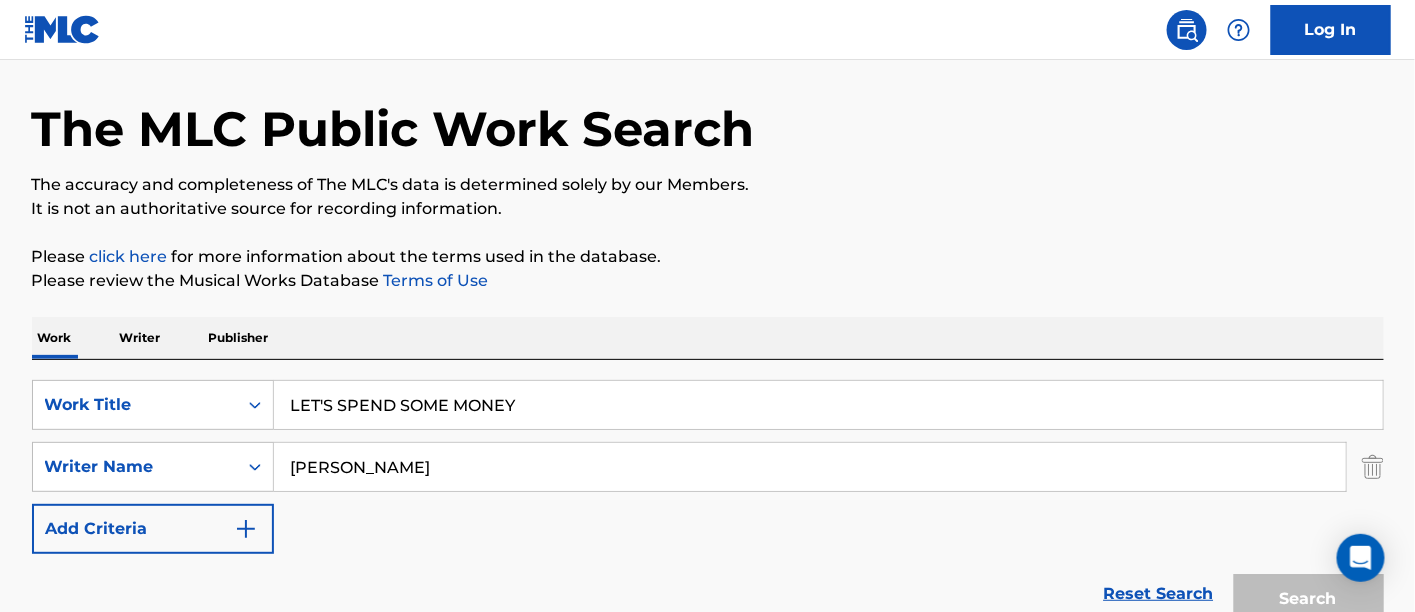 scroll, scrollTop: 440, scrollLeft: 0, axis: vertical 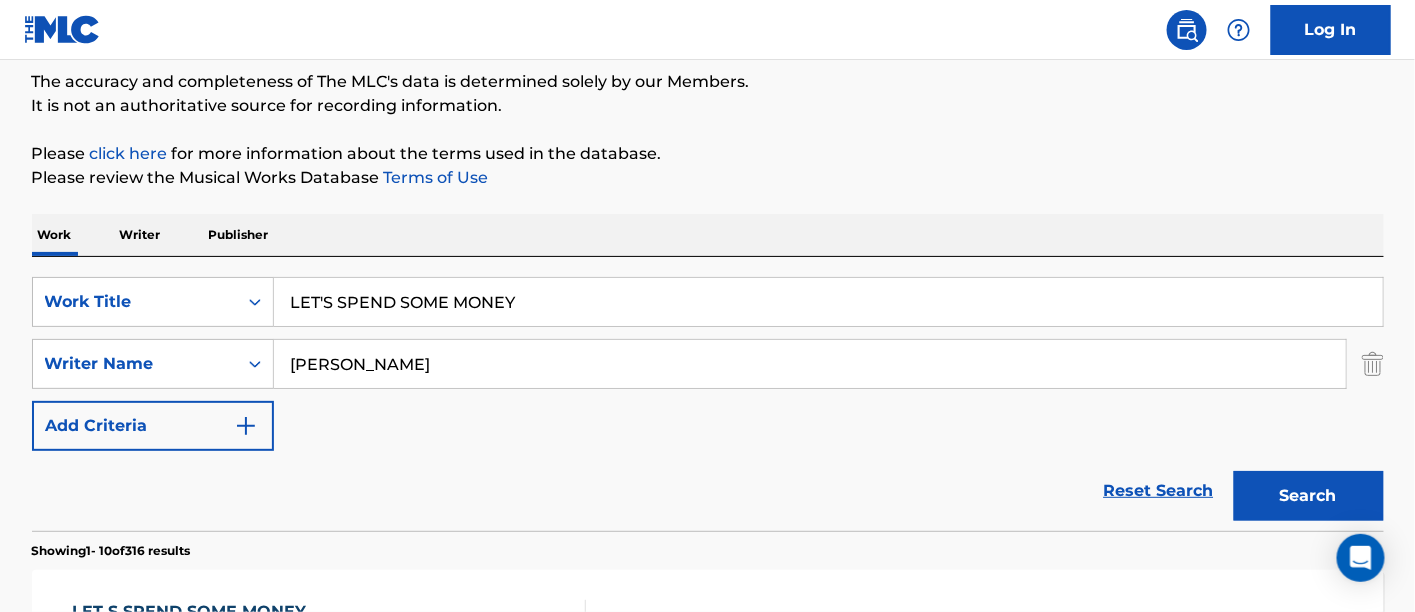 click on "LET'S SPEND SOME MONEY" at bounding box center (828, 302) 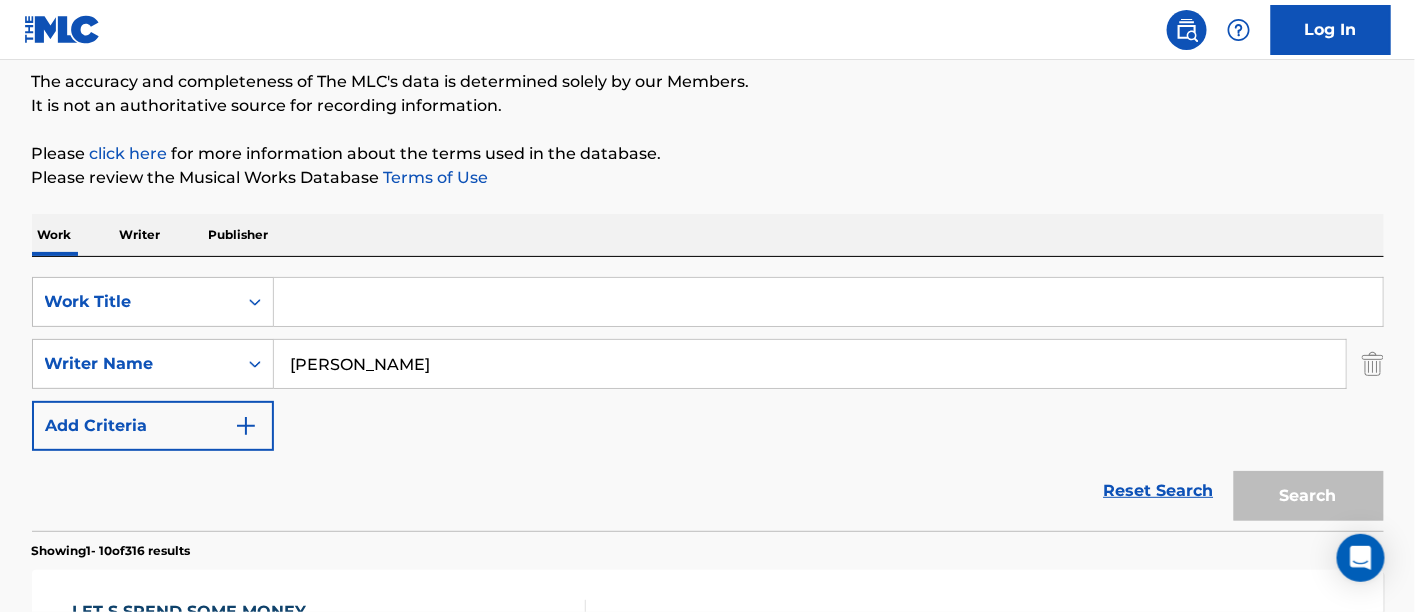 paste on "Boom, Get Out Of My Life" 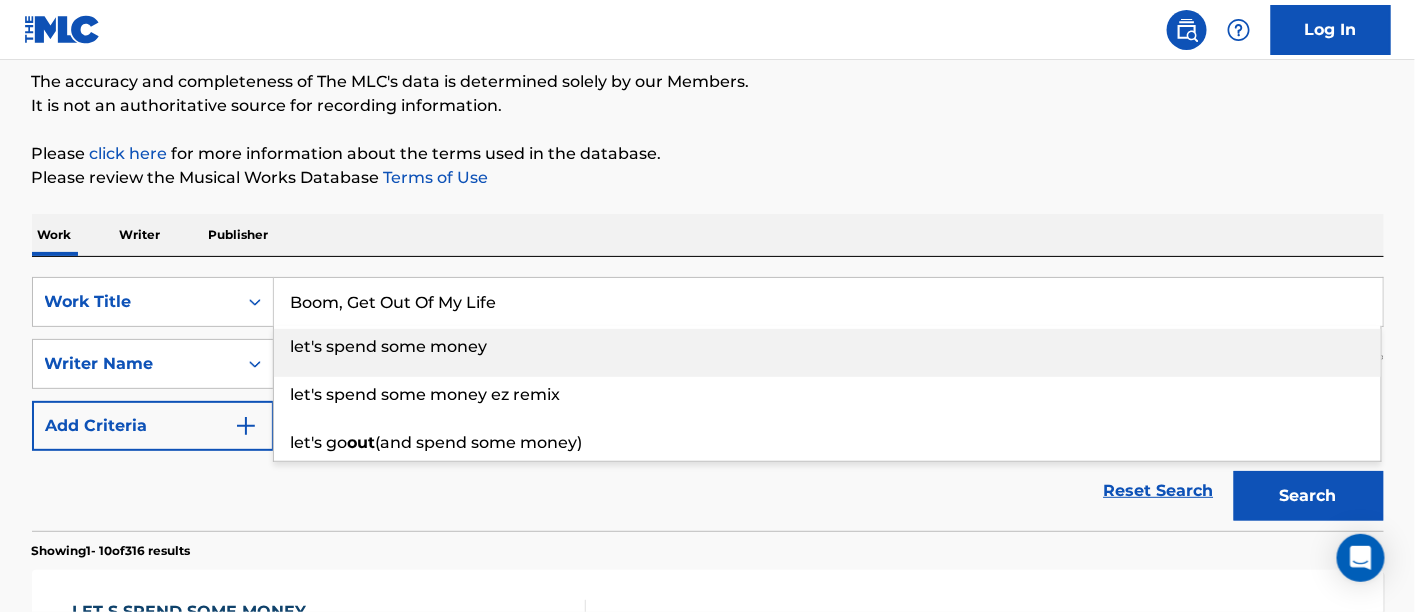 type on "let's spend some money" 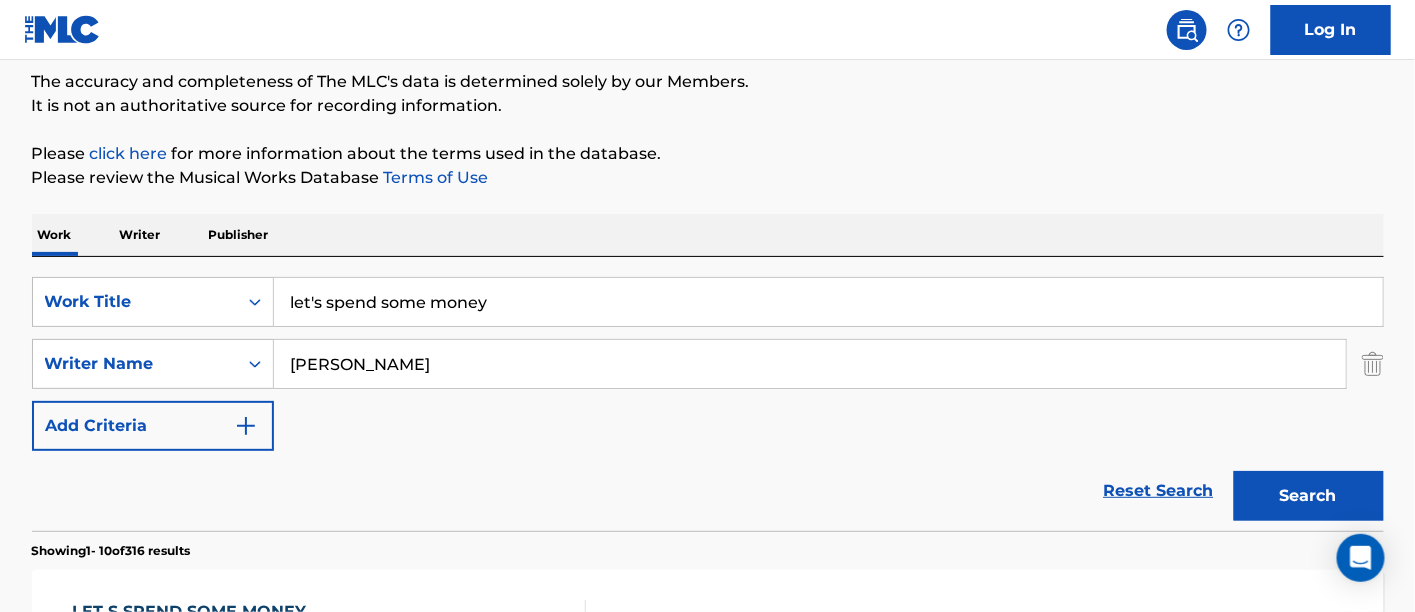 click on "let's spend some money" at bounding box center (828, 302) 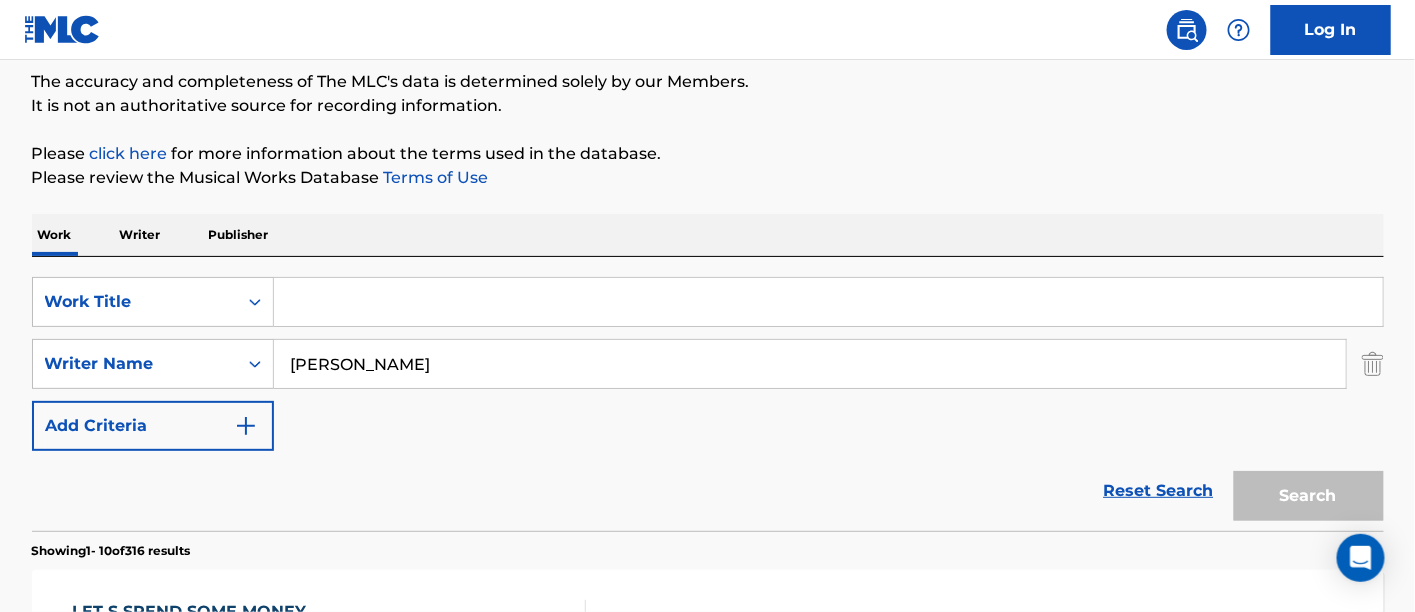 paste on "Boom, Get Out Of My Life" 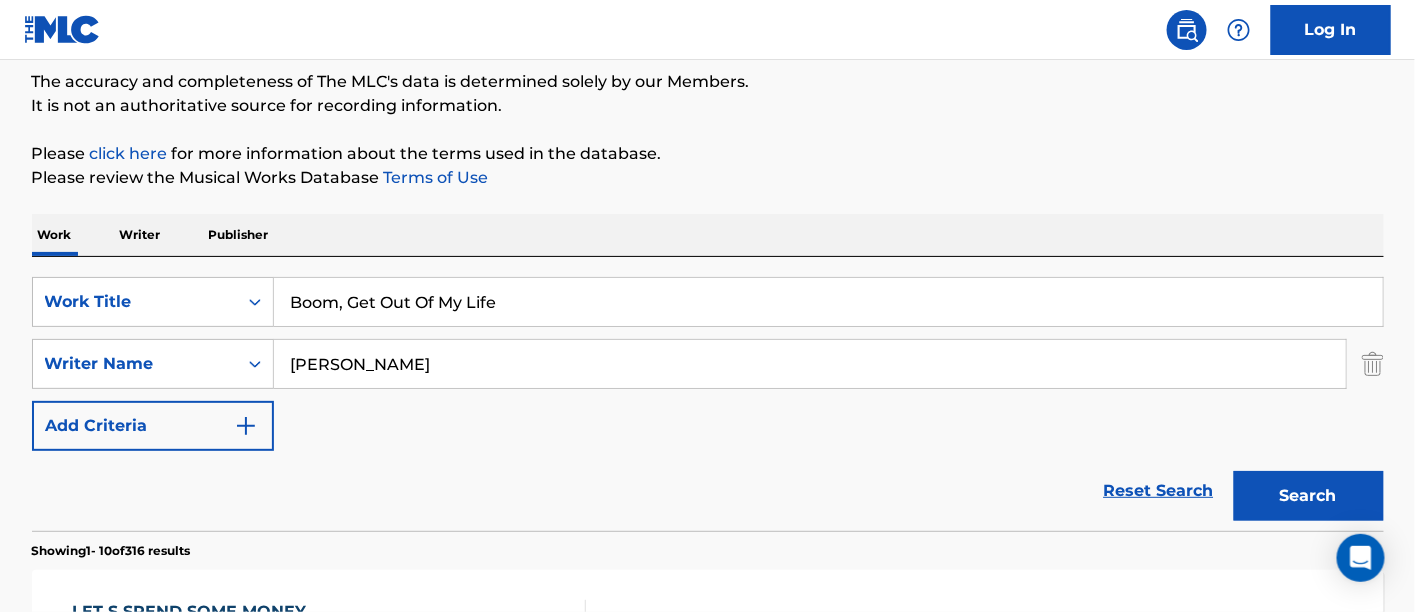 type on "Boom, Get Out Of My Life" 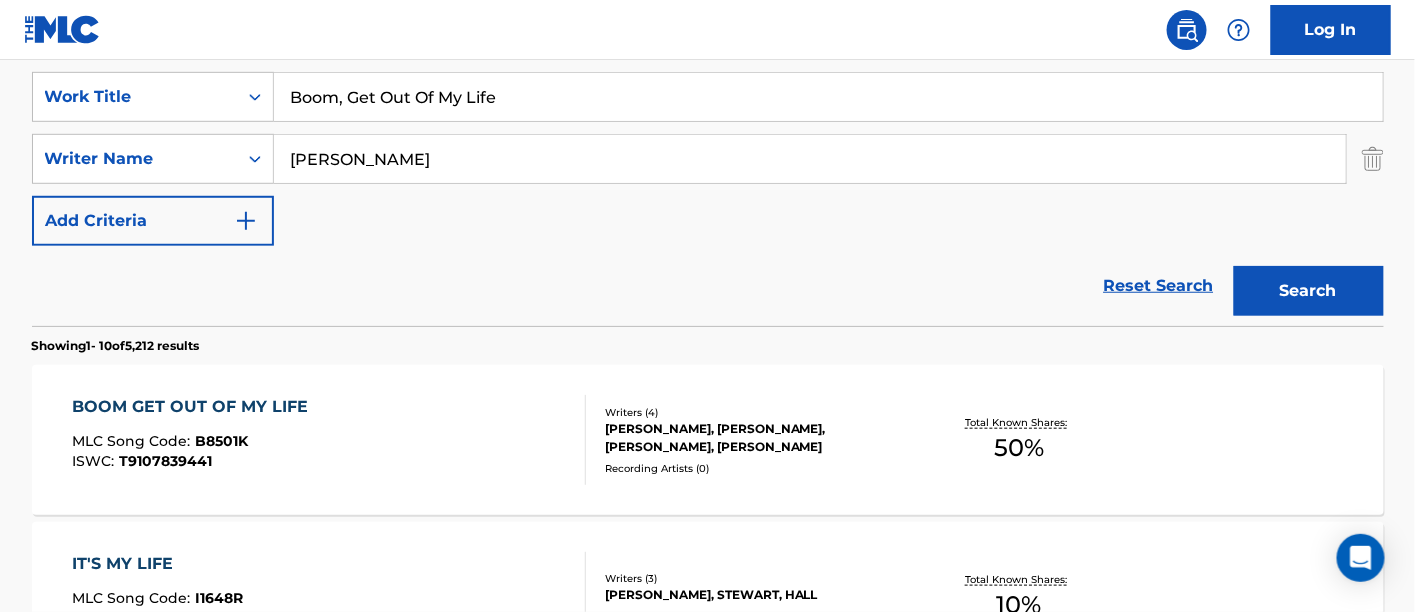 scroll, scrollTop: 379, scrollLeft: 0, axis: vertical 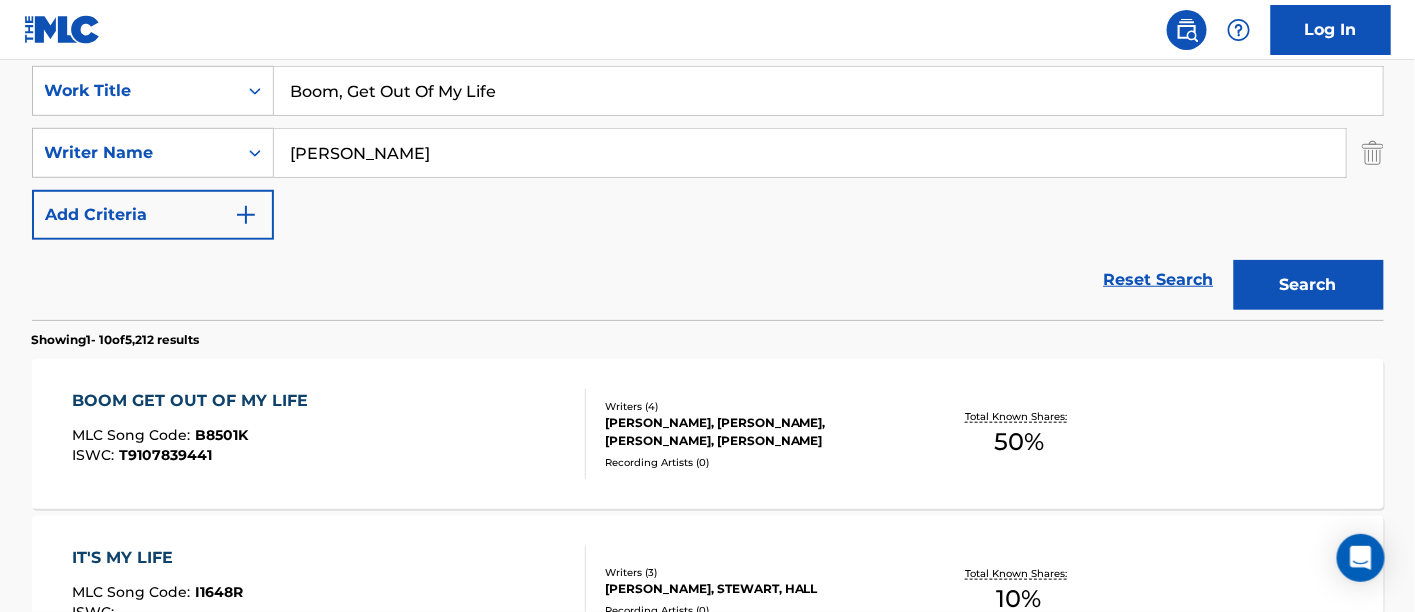 click on "BOOM GET OUT OF MY LIFE MLC Song Code : B8501K ISWC : T9107839441 Writers ( 4 ) [PERSON_NAME], [PERSON_NAME], [PERSON_NAME], [PERSON_NAME] Recording Artists ( 0 ) Total Known Shares: 50 %" at bounding box center (708, 434) 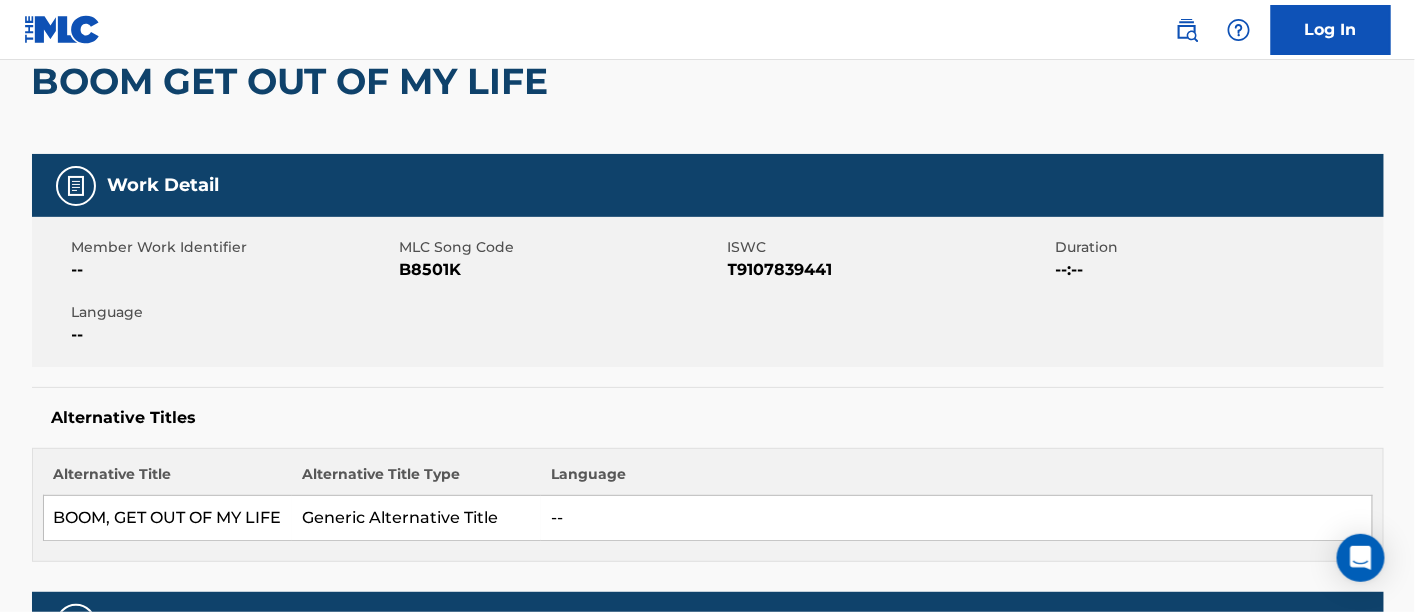 scroll, scrollTop: 217, scrollLeft: 0, axis: vertical 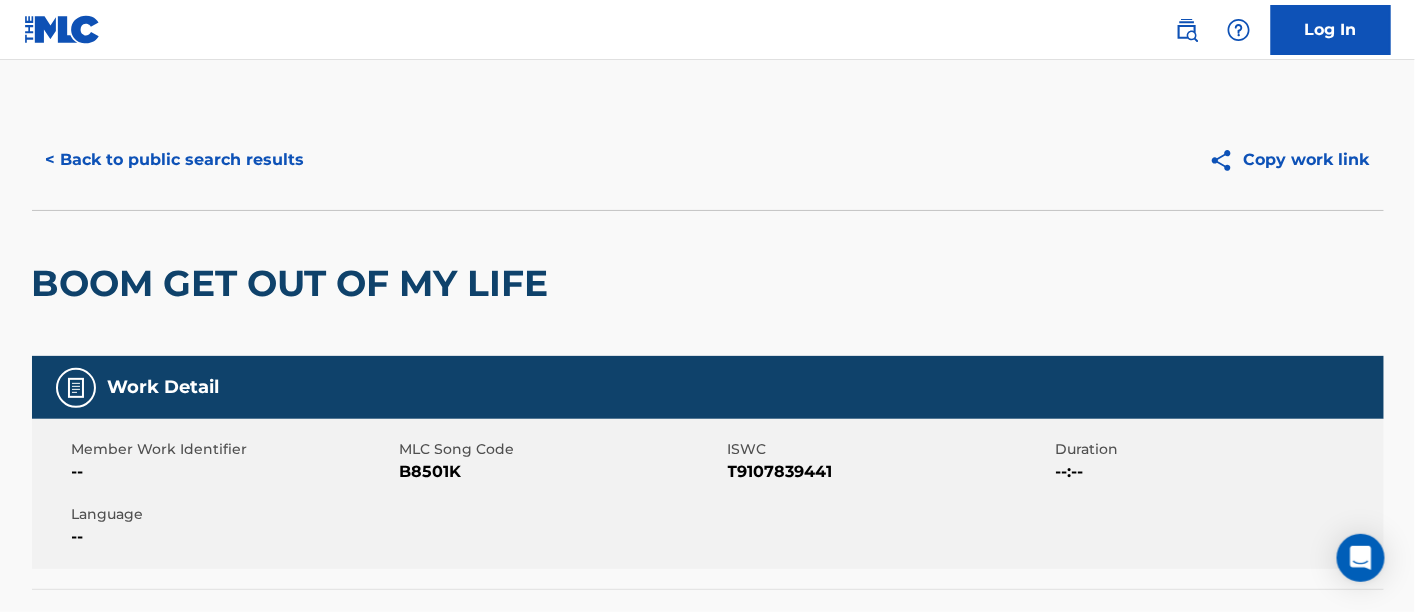 click on "< Back to public search results" at bounding box center [175, 160] 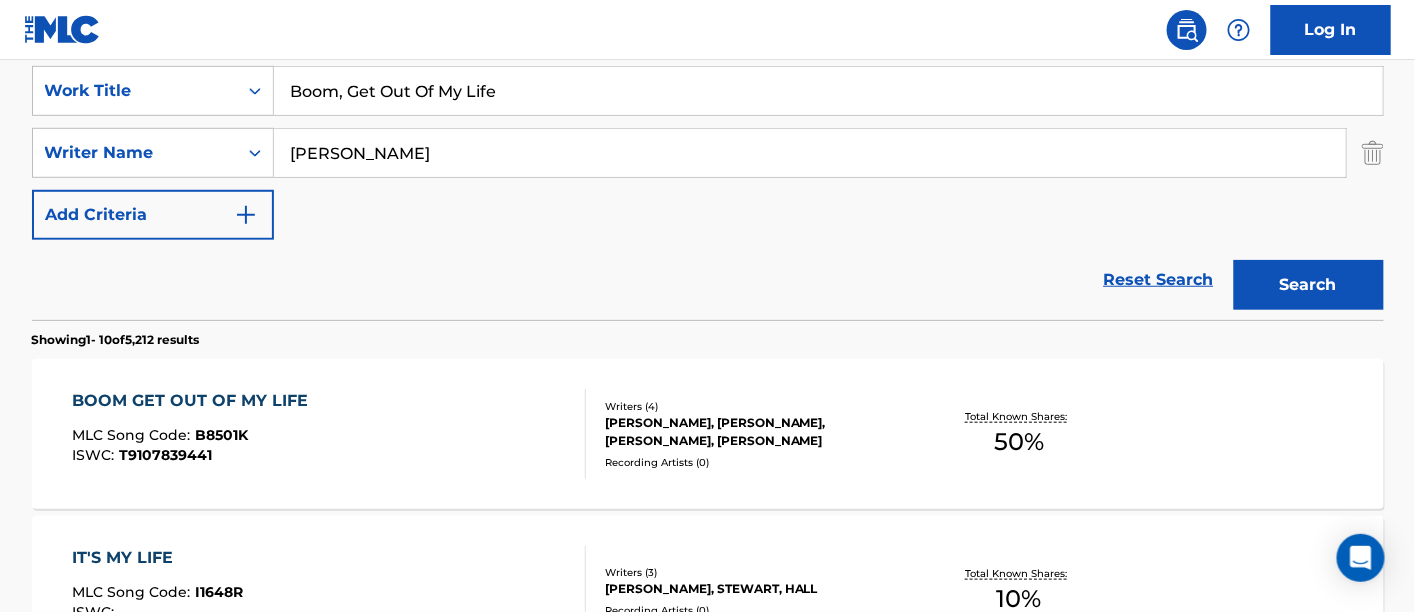 click on "Boom, Get Out Of My Life" at bounding box center [828, 91] 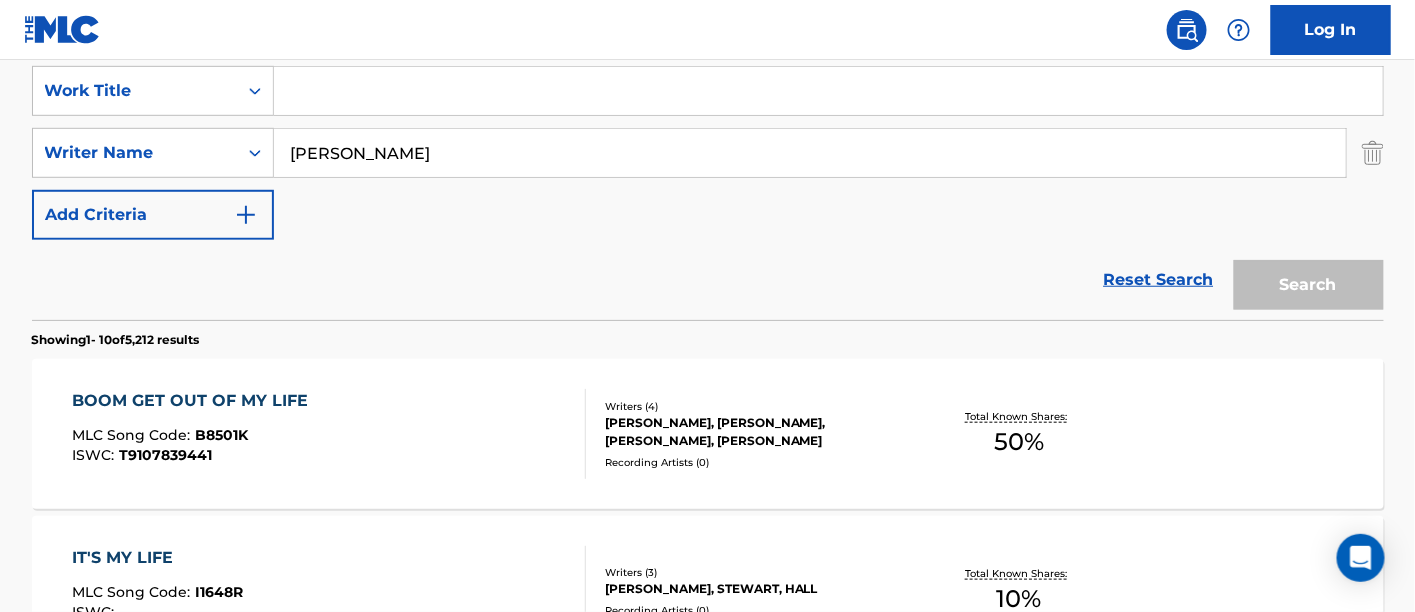 paste on "Can't Stop The Love" 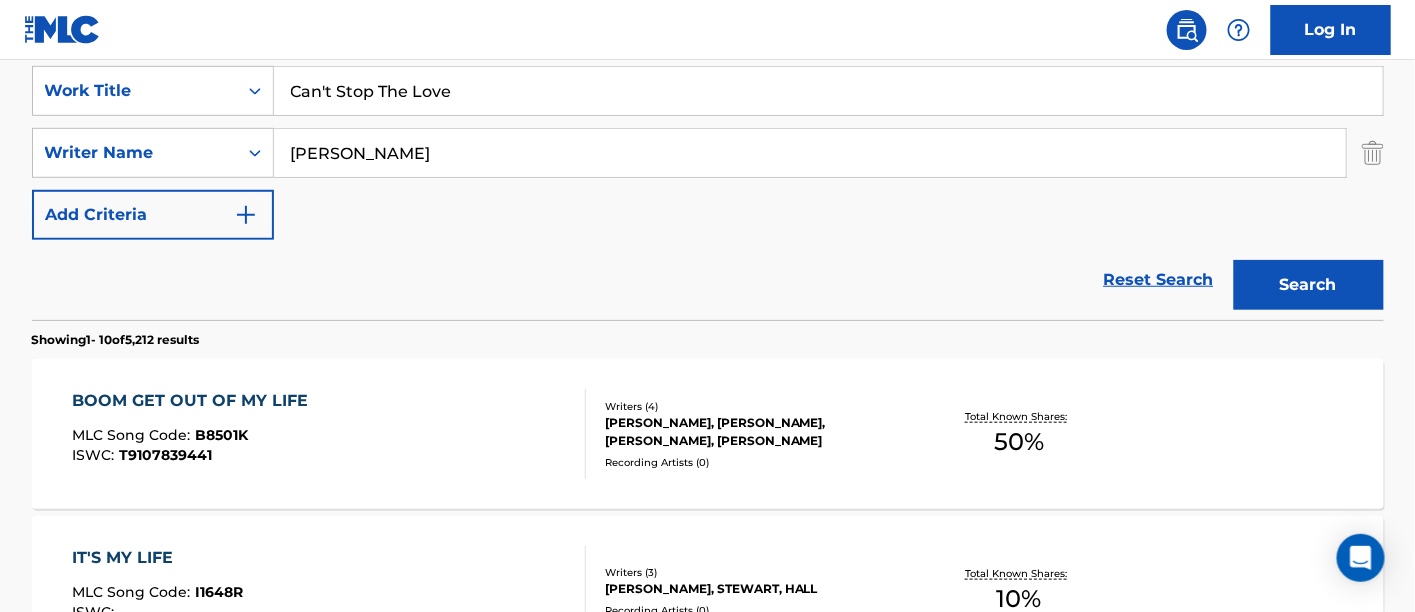 type on "Can't Stop The Love" 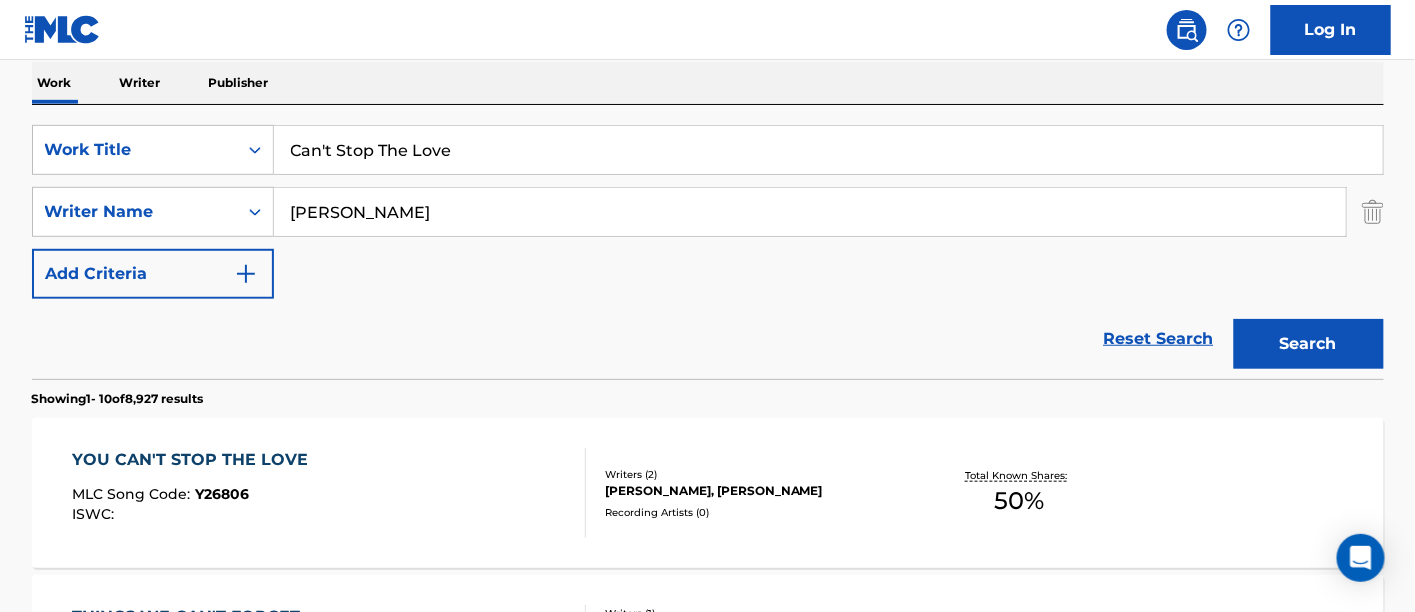 click on "SearchWithCriteria24388f9c-646c-47ec-90dd-c460f90d9c68 Work Title Can't Stop The Love SearchWithCriteria1afa97f3-a8a6-4631-925e-0327a6a3182e Writer Name [PERSON_NAME] Add Criteria Reset Search Search" at bounding box center [708, 242] 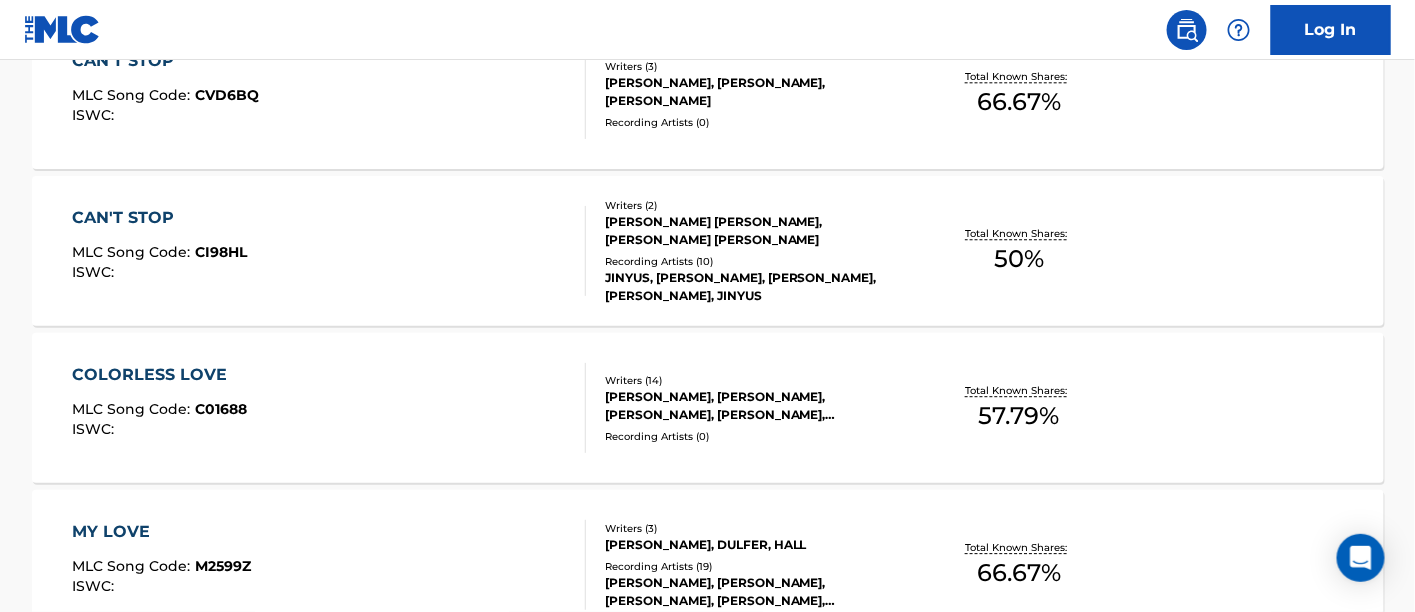 scroll, scrollTop: 320, scrollLeft: 0, axis: vertical 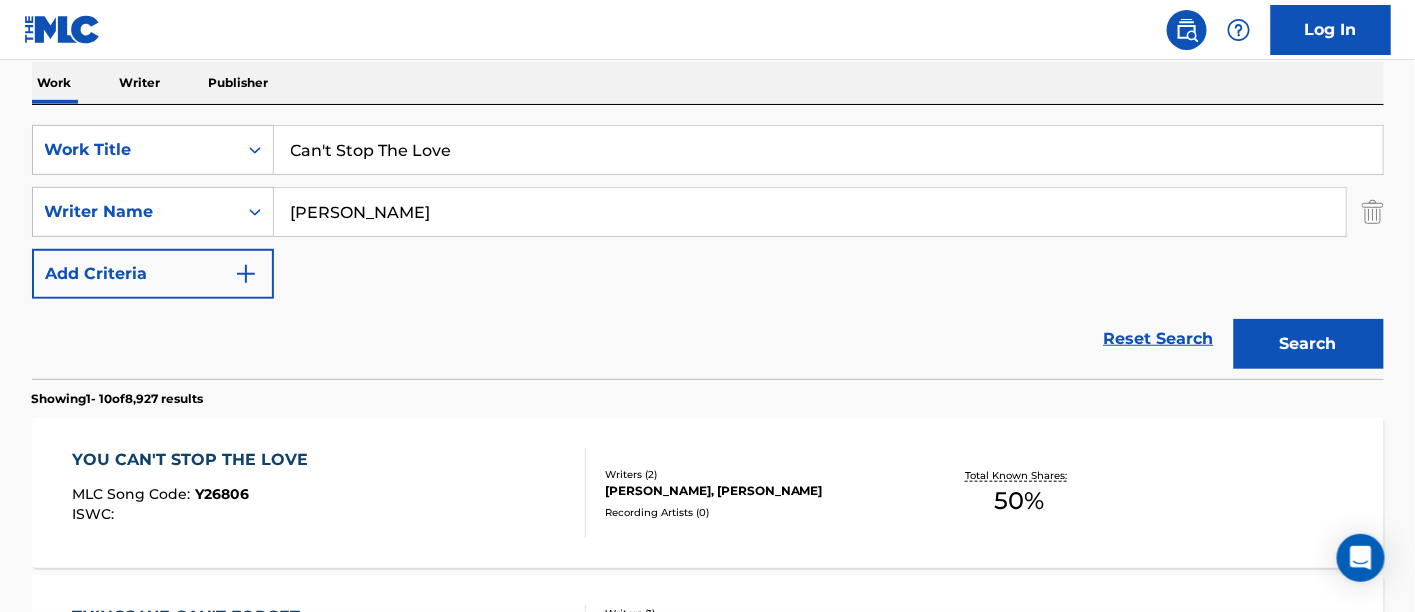 click on "SearchWithCriteria24388f9c-646c-47ec-90dd-c460f90d9c68 Work Title Can't Stop The Love SearchWithCriteria1afa97f3-a8a6-4631-925e-0327a6a3182e Writer Name [PERSON_NAME] Add Criteria Reset Search Search" at bounding box center (708, 242) 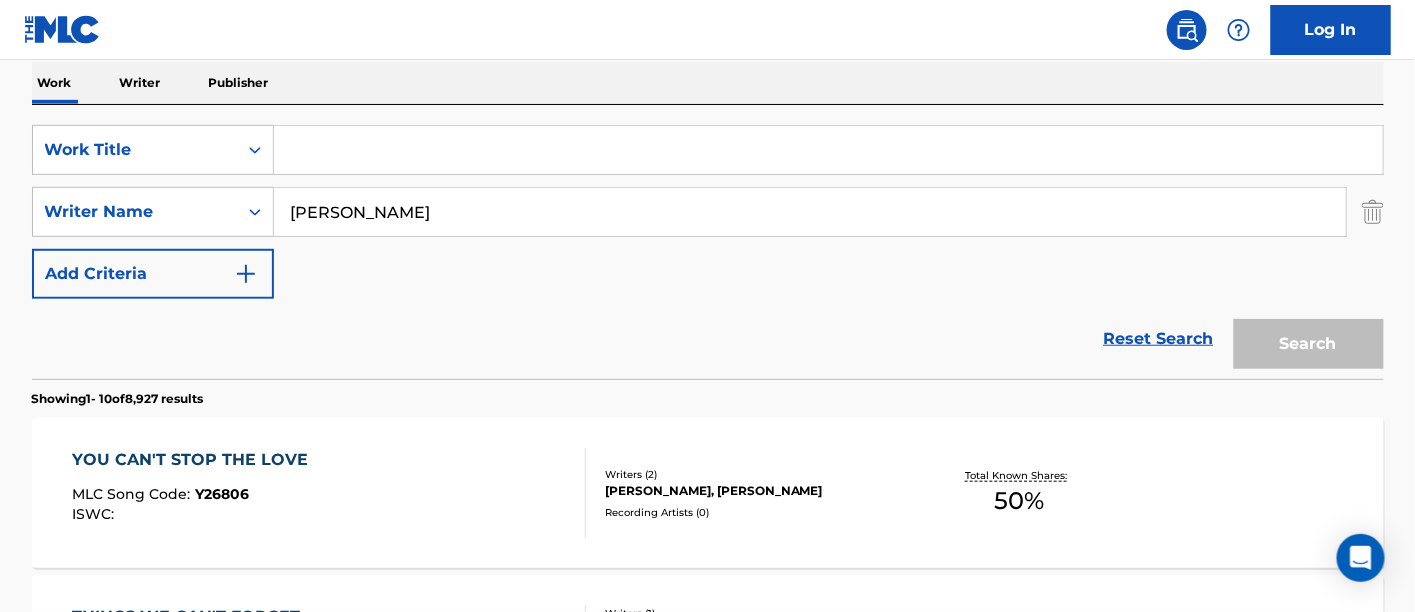 paste on "Can't You See" 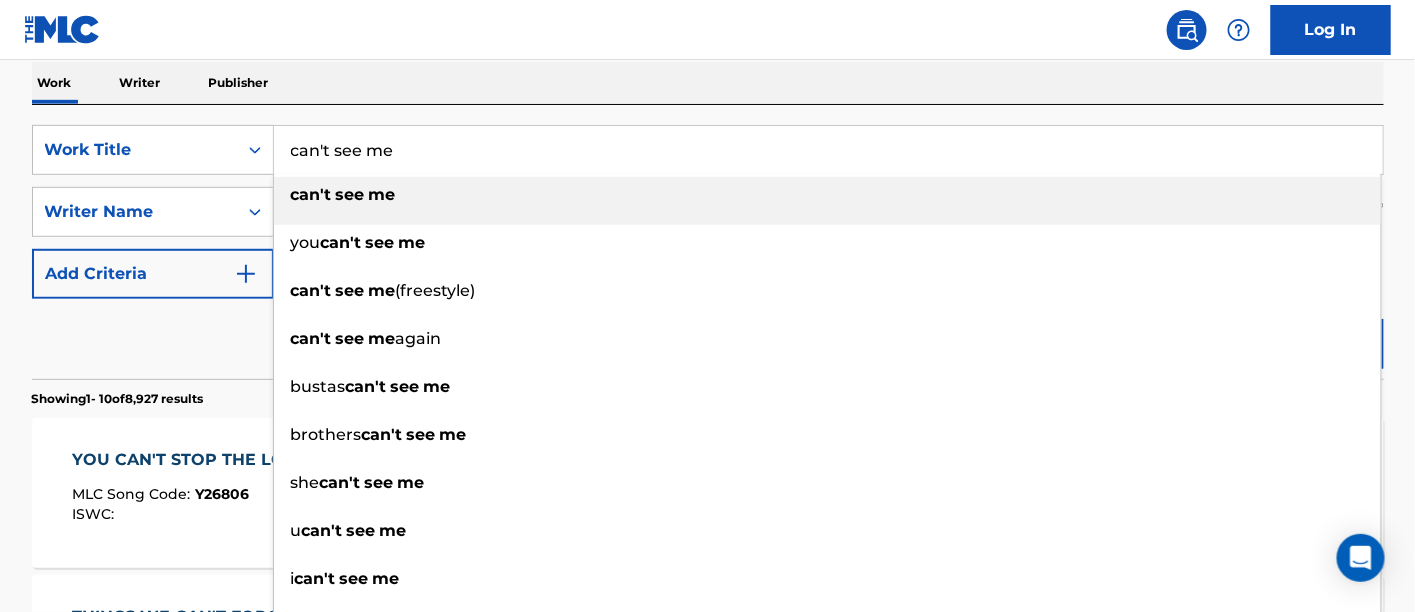 type on "can't see me" 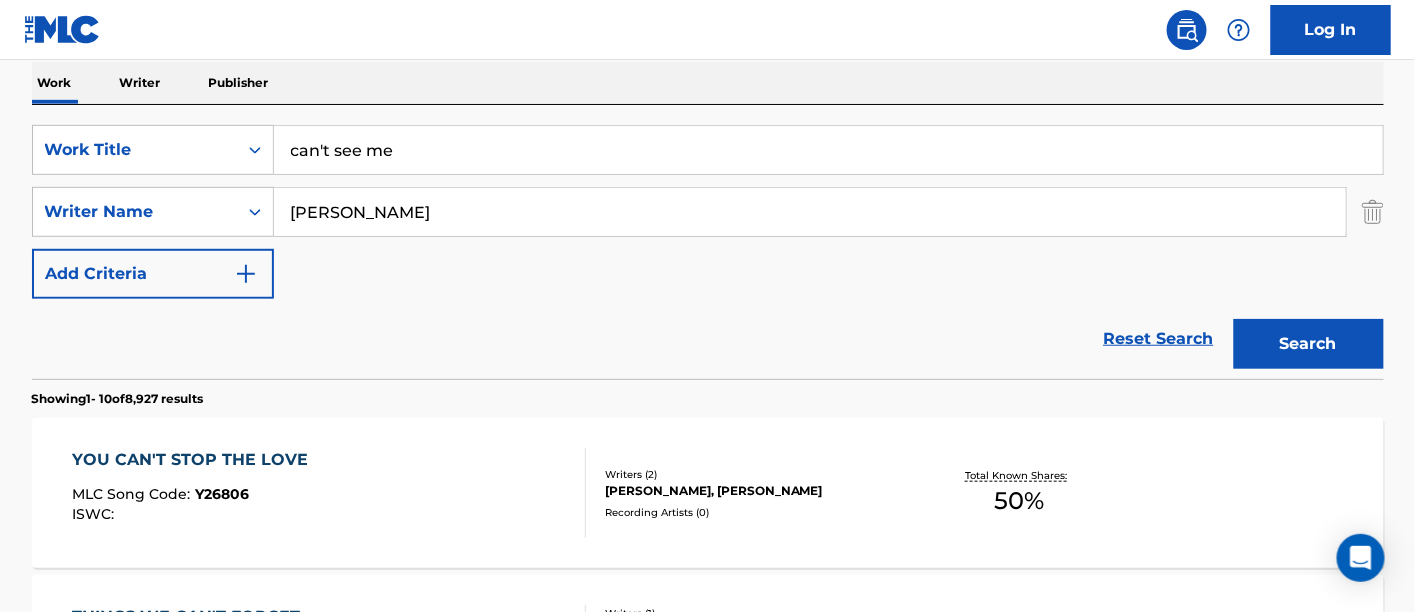 click on "SearchWithCriteria24388f9c-646c-47ec-90dd-c460f90d9c68 Work Title can't see me SearchWithCriteria1afa97f3-a8a6-4631-925e-0327a6a3182e Writer Name [PERSON_NAME] Add Criteria Reset Search Search" at bounding box center (708, 242) 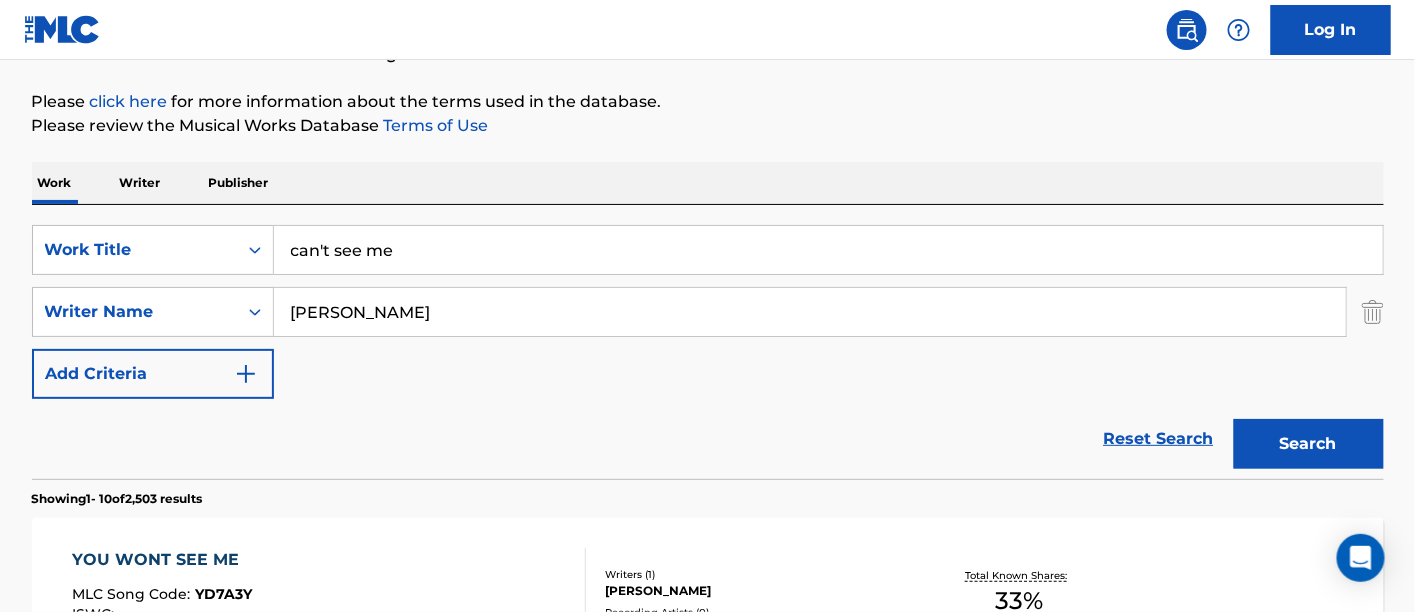 scroll, scrollTop: 175, scrollLeft: 0, axis: vertical 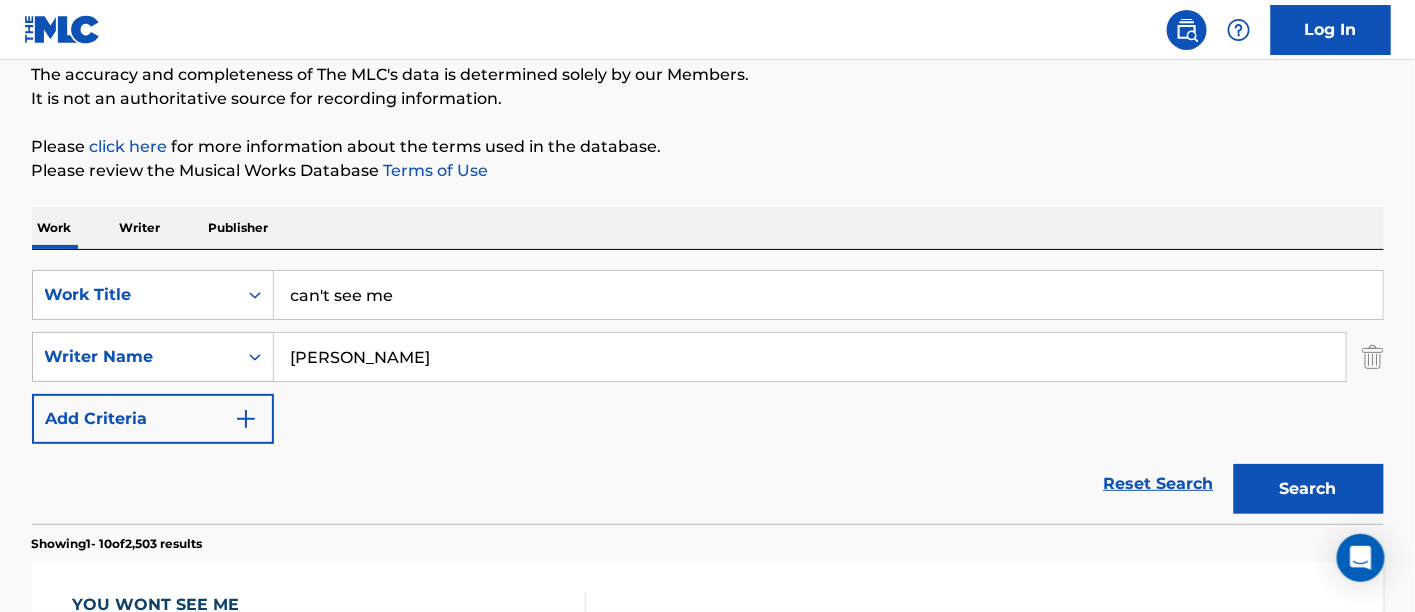 click on "can't see me" at bounding box center (828, 295) 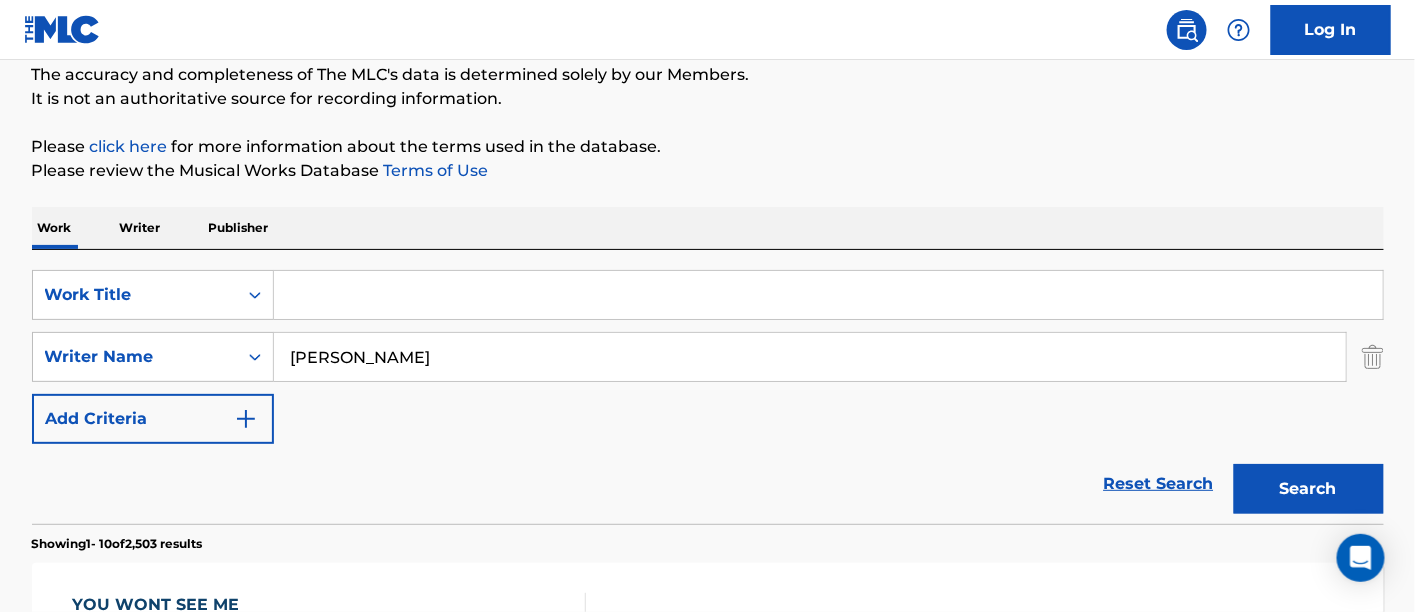 paste on "[PERSON_NAME] COME OUT TO PLAY" 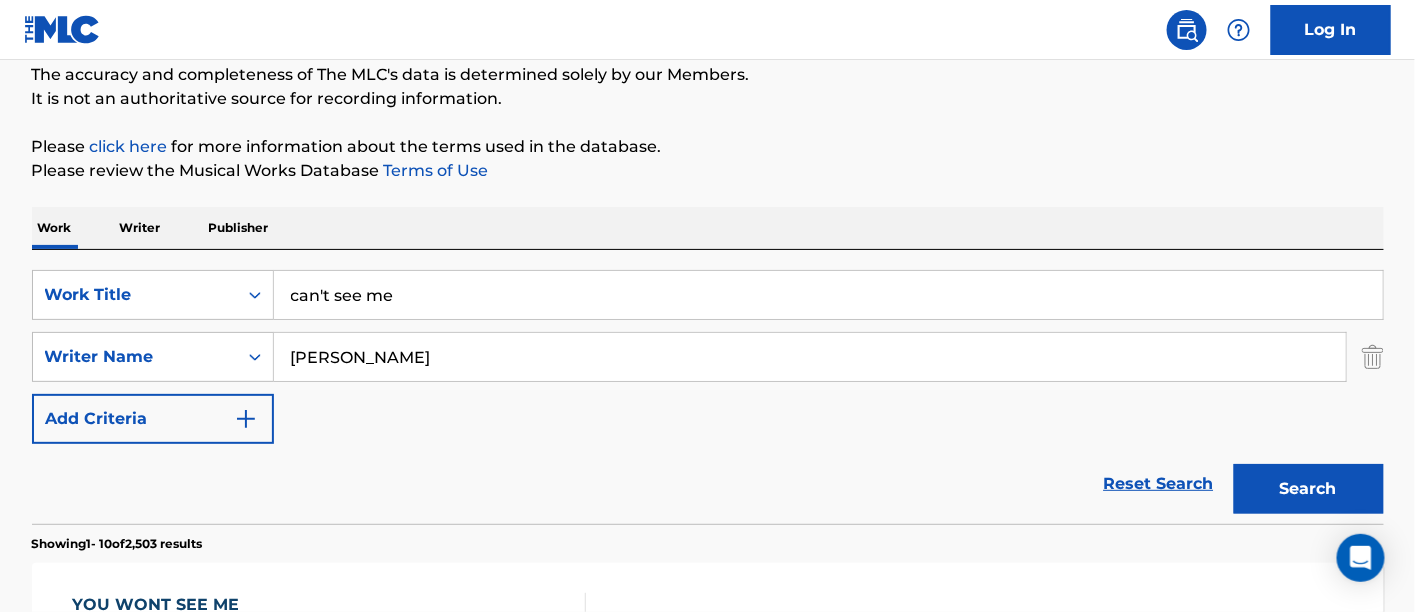 paste on "[PERSON_NAME] COME OUT TO PLAY" 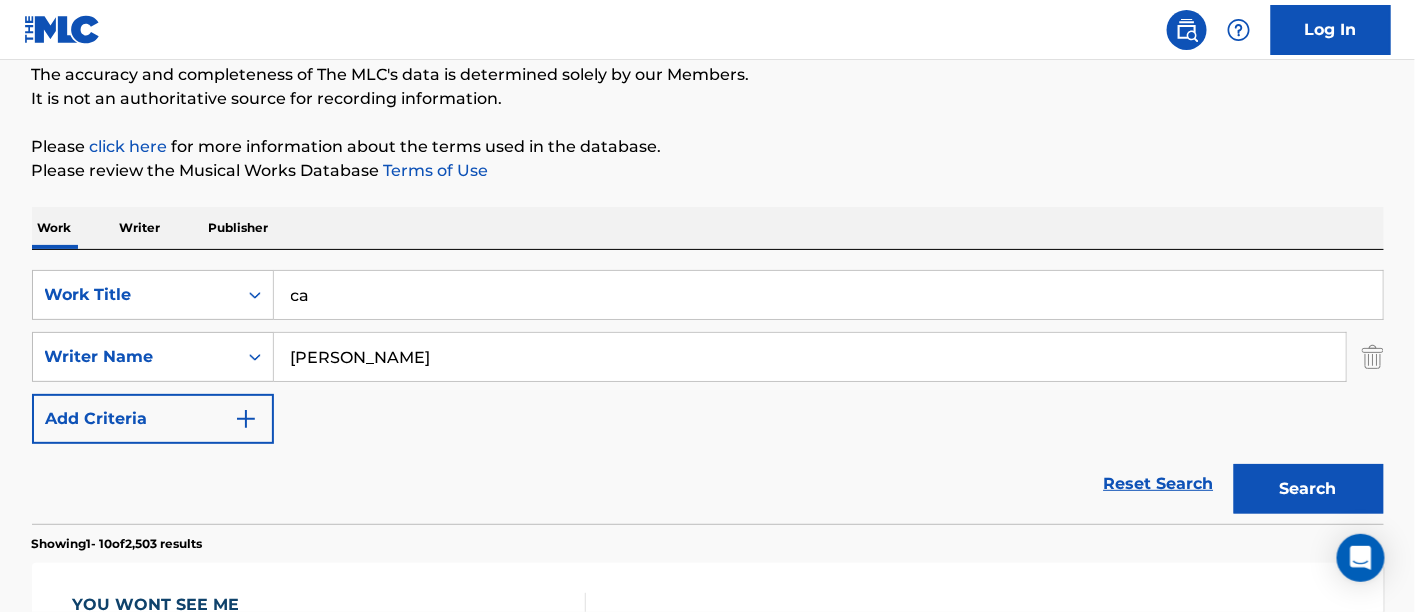 type on "c" 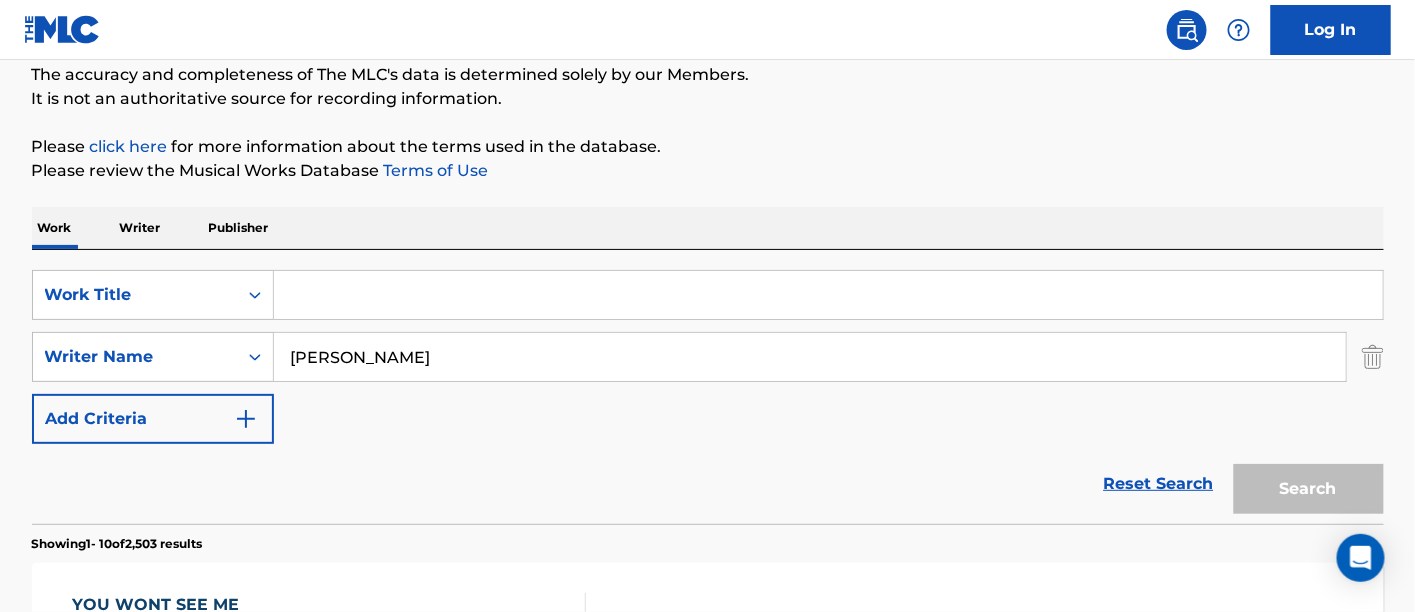 paste on "[PERSON_NAME] COME OUT TO PLAY" 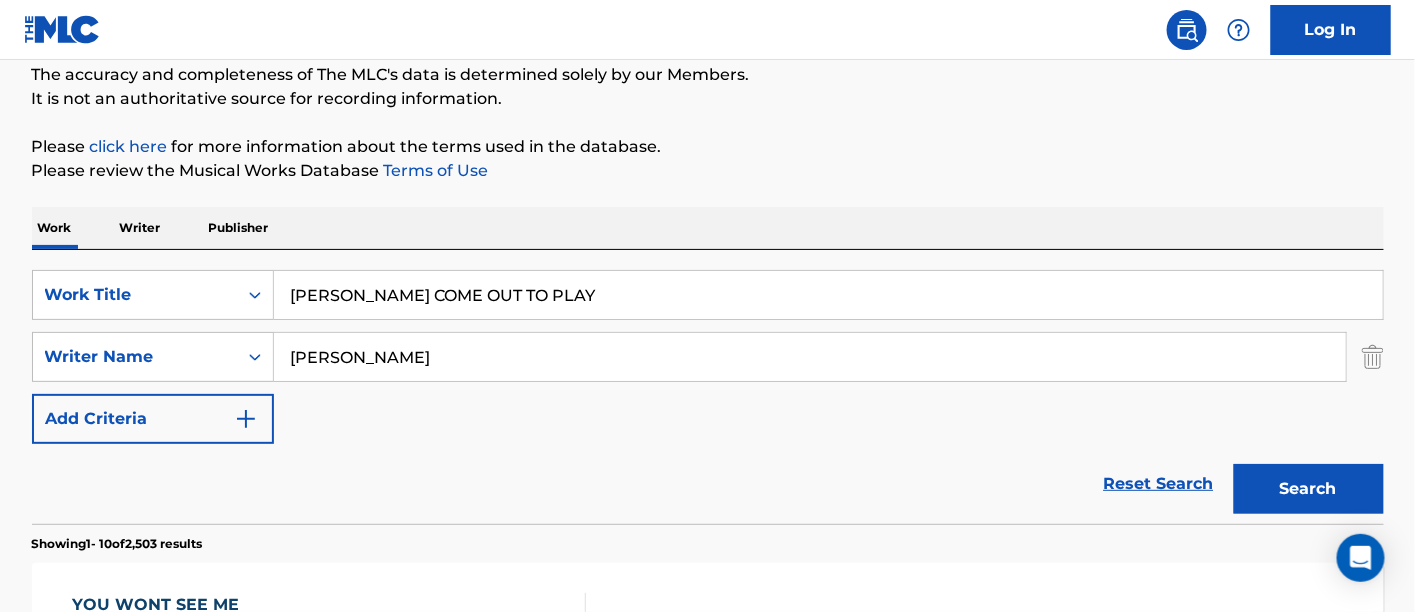 type on "[PERSON_NAME] COME OUT TO PLAY" 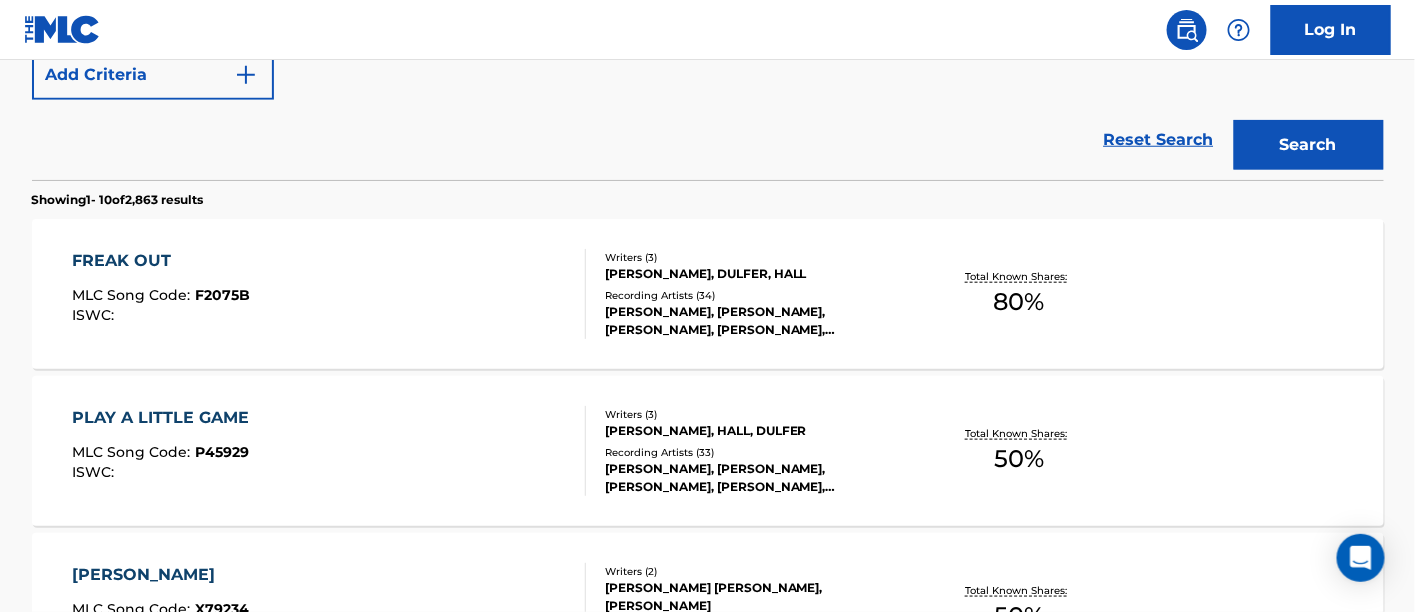 scroll, scrollTop: 168, scrollLeft: 0, axis: vertical 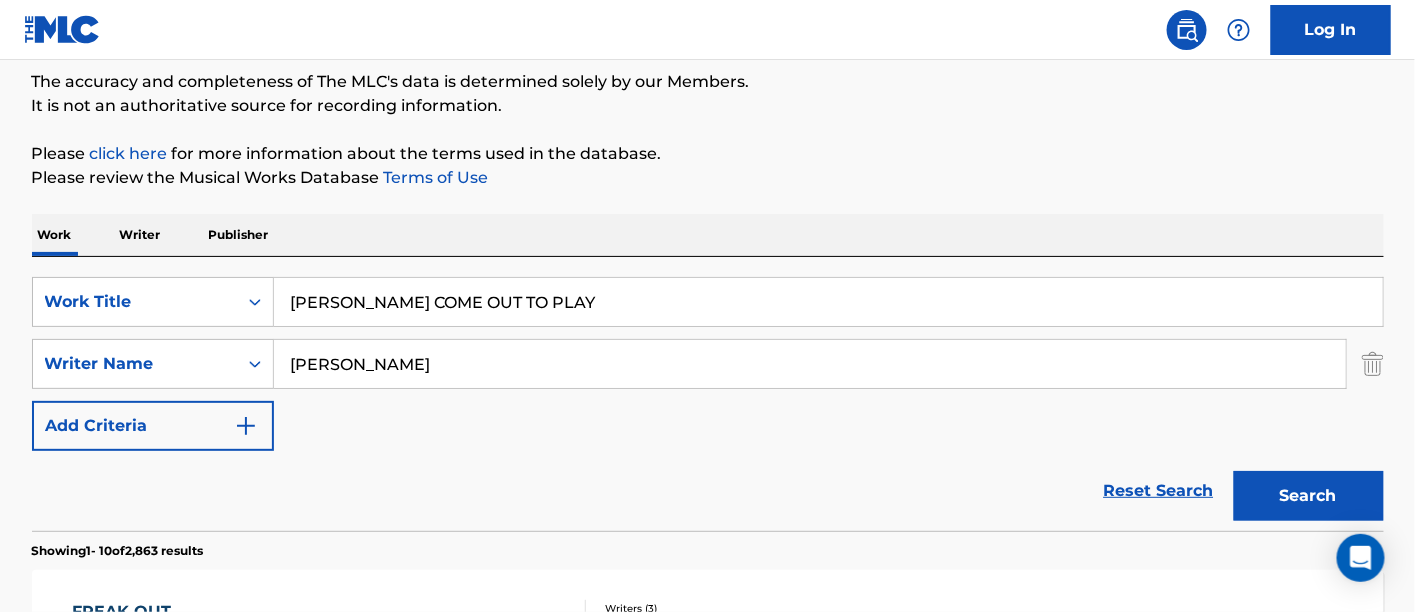 click on "[PERSON_NAME] COME OUT TO PLAY" at bounding box center (828, 302) 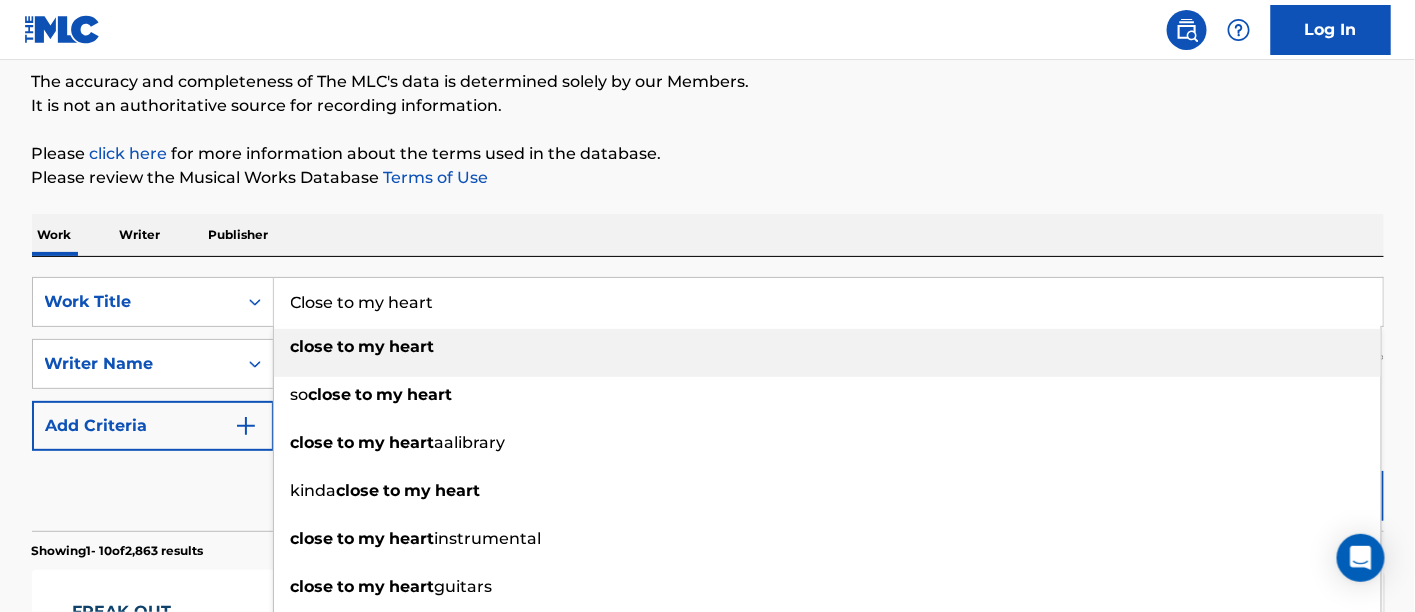 click on "close   to   my   heart" at bounding box center (827, 347) 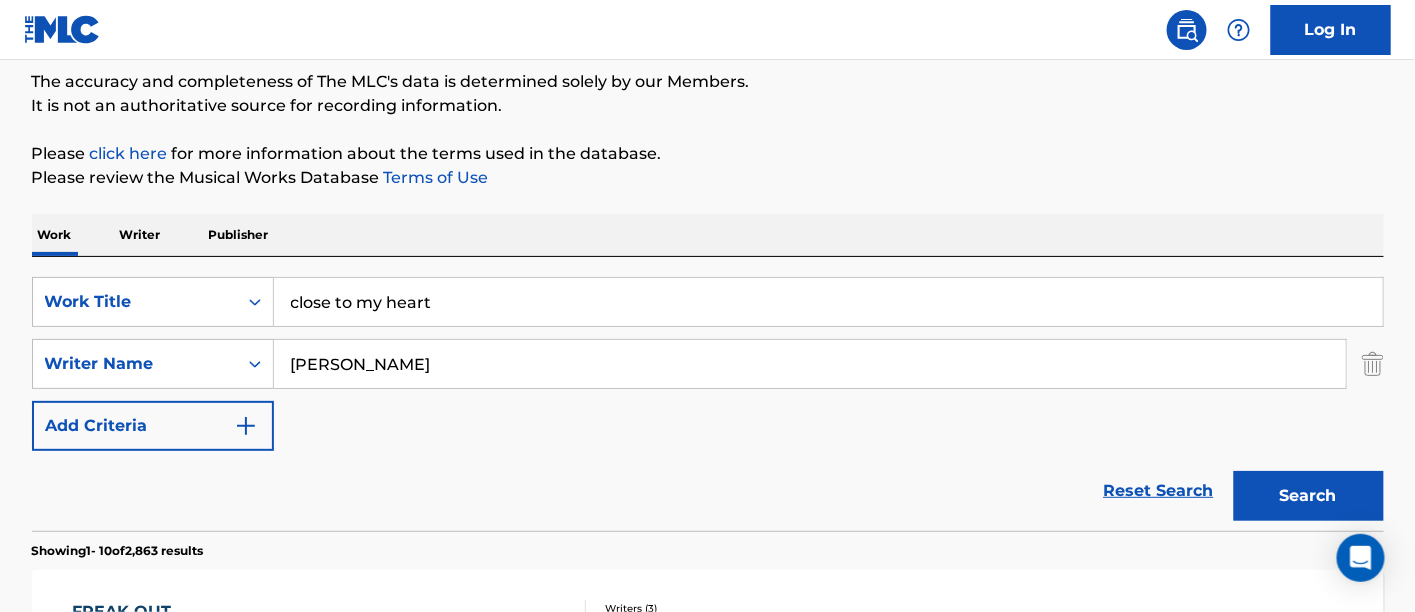 click on "Search" at bounding box center [1309, 496] 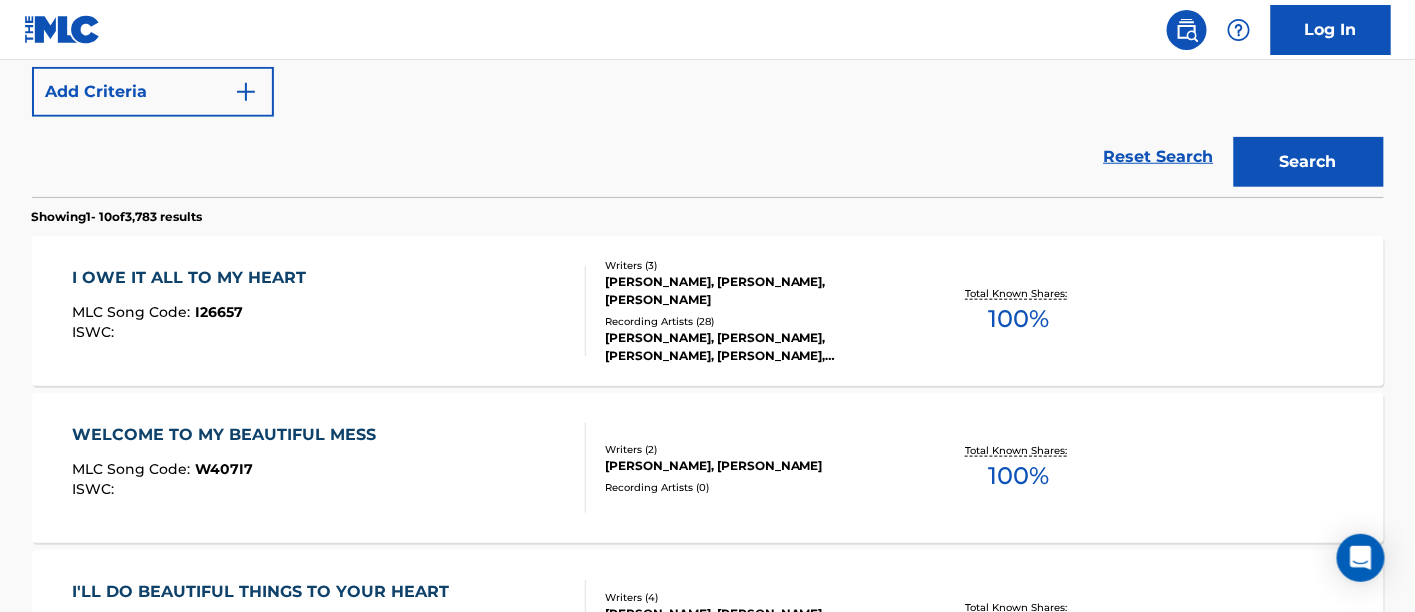scroll, scrollTop: 470, scrollLeft: 0, axis: vertical 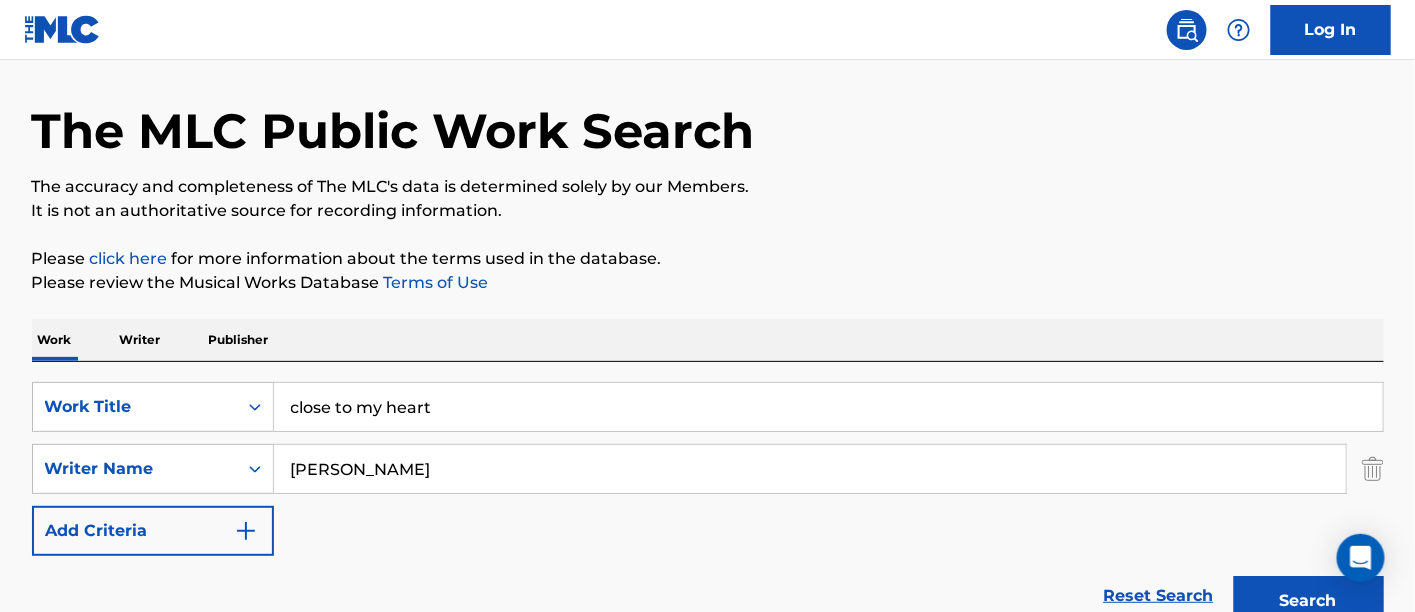 click on "close to my heart" at bounding box center (828, 407) 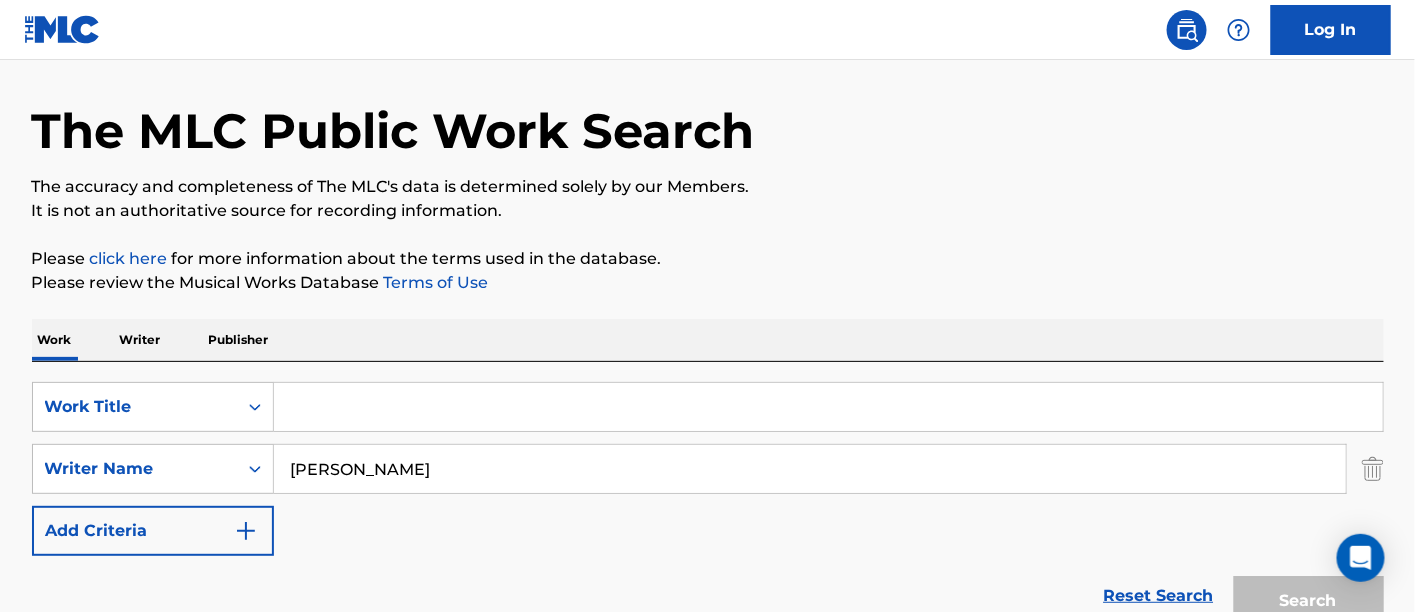 paste on "DEEP DECEMBER" 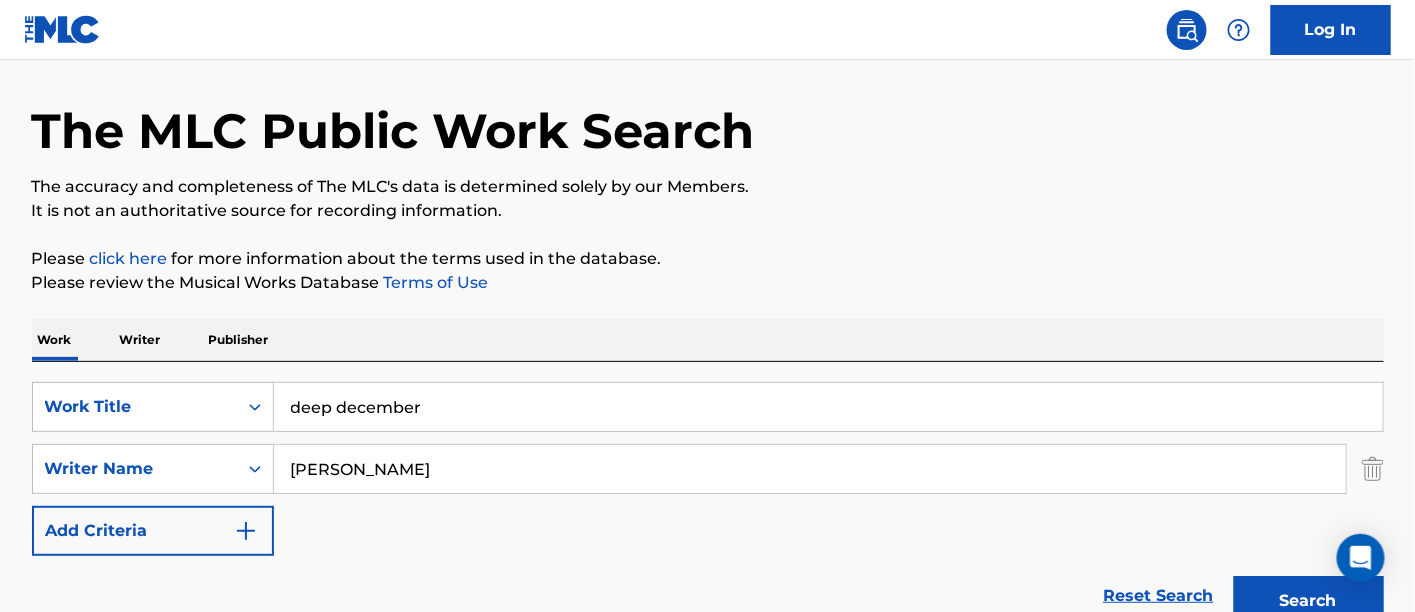 scroll, scrollTop: 599, scrollLeft: 0, axis: vertical 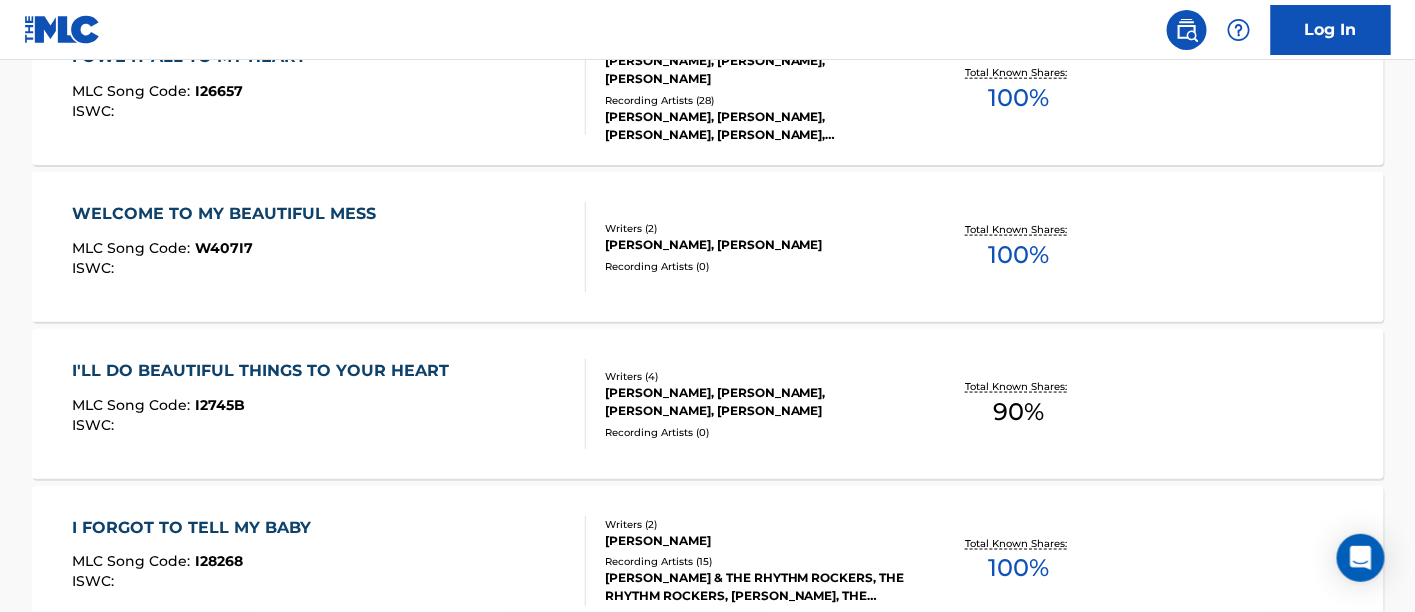 type on "deep december" 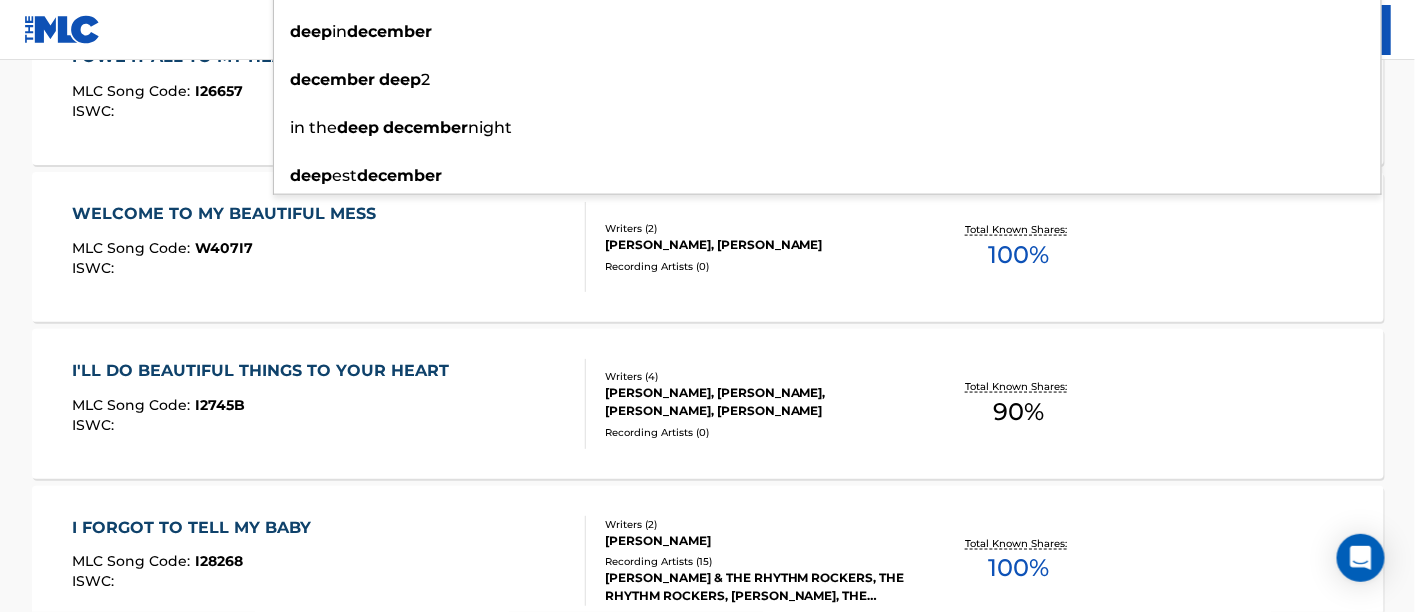scroll, scrollTop: 188, scrollLeft: 0, axis: vertical 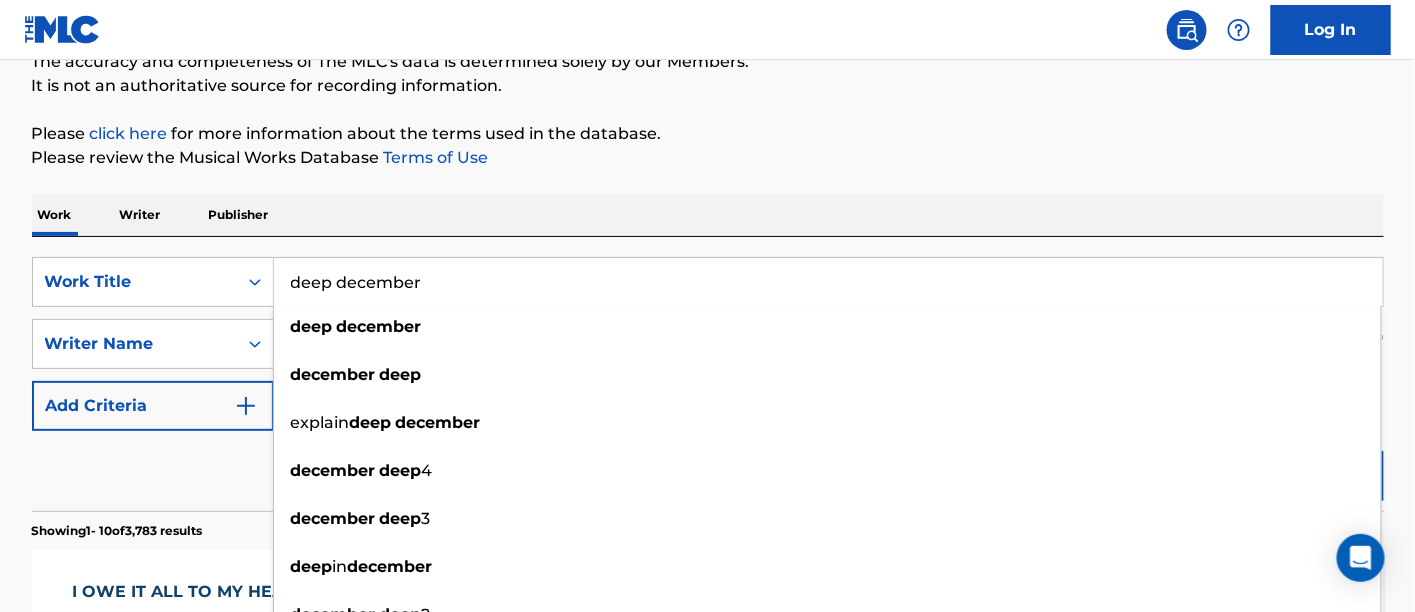 click on "deep december" at bounding box center [828, 282] 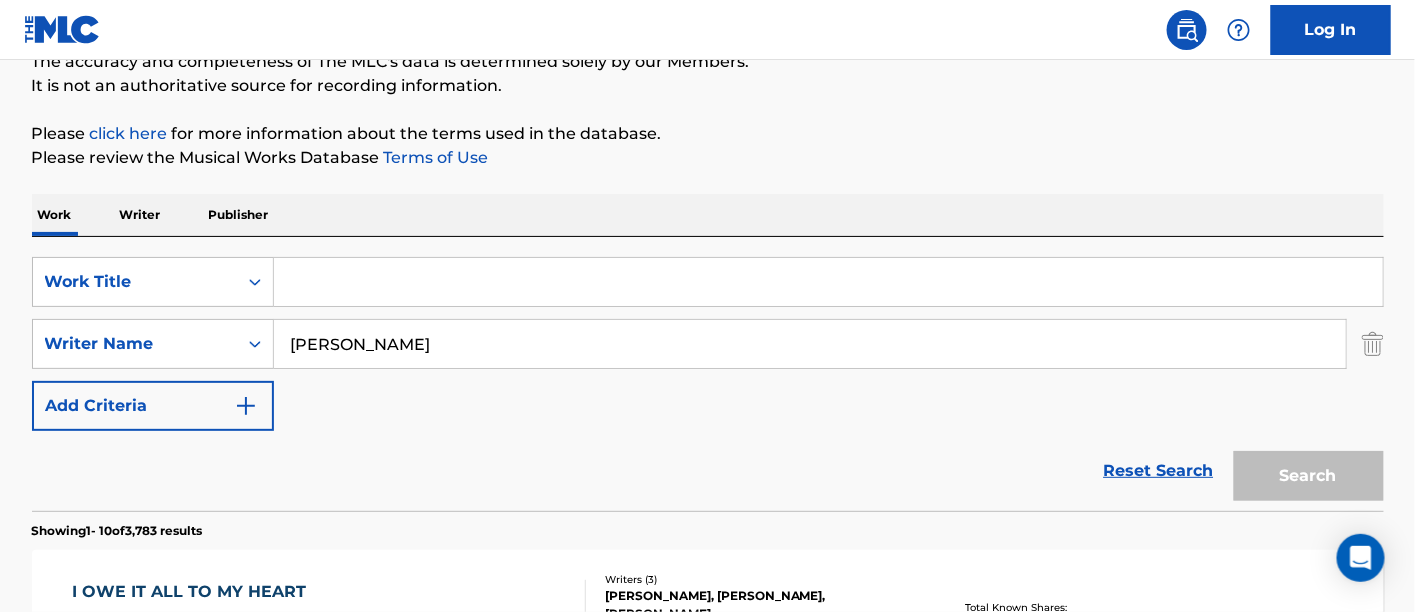 paste on "DO YOU WANT TO ROCK" 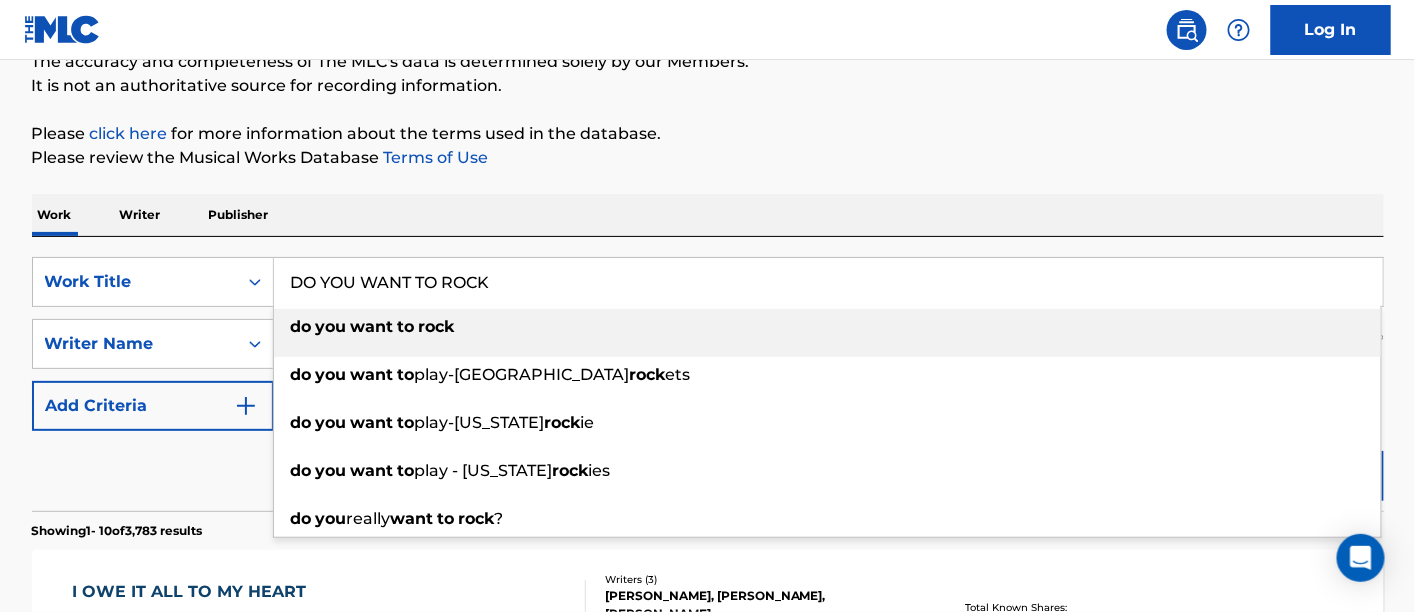 click on "do   you   want   to   rock" at bounding box center (827, 327) 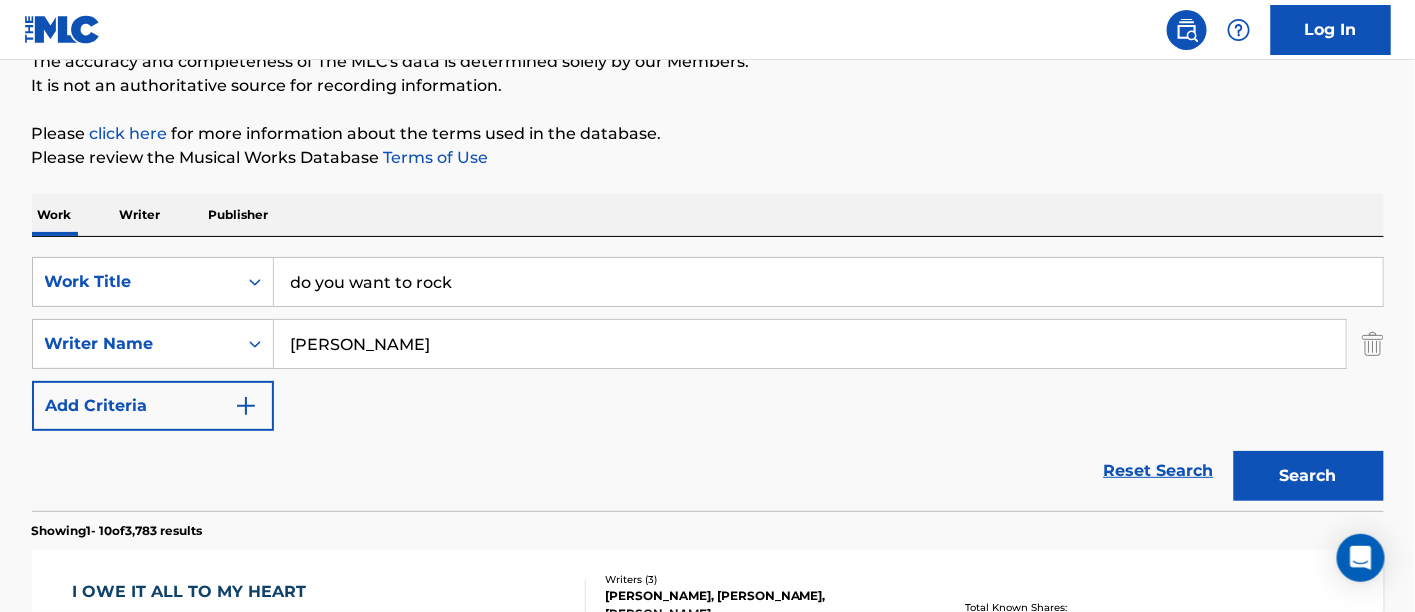 click on "Search" at bounding box center (1309, 476) 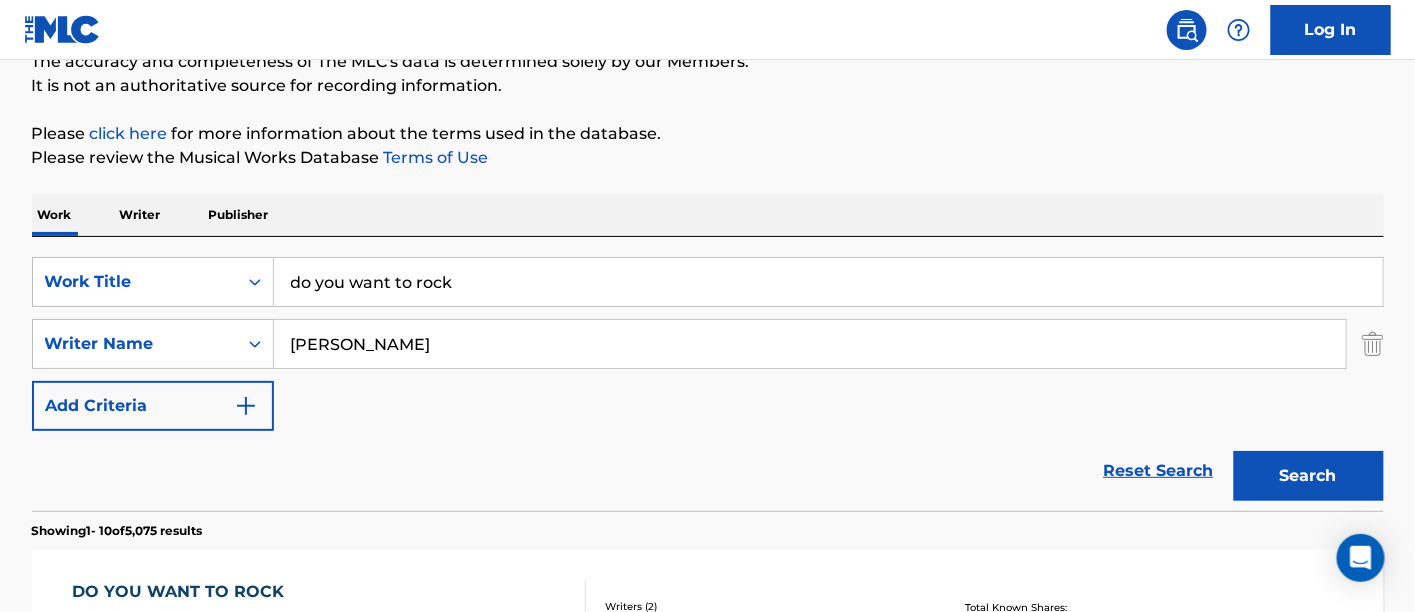scroll, scrollTop: 723, scrollLeft: 0, axis: vertical 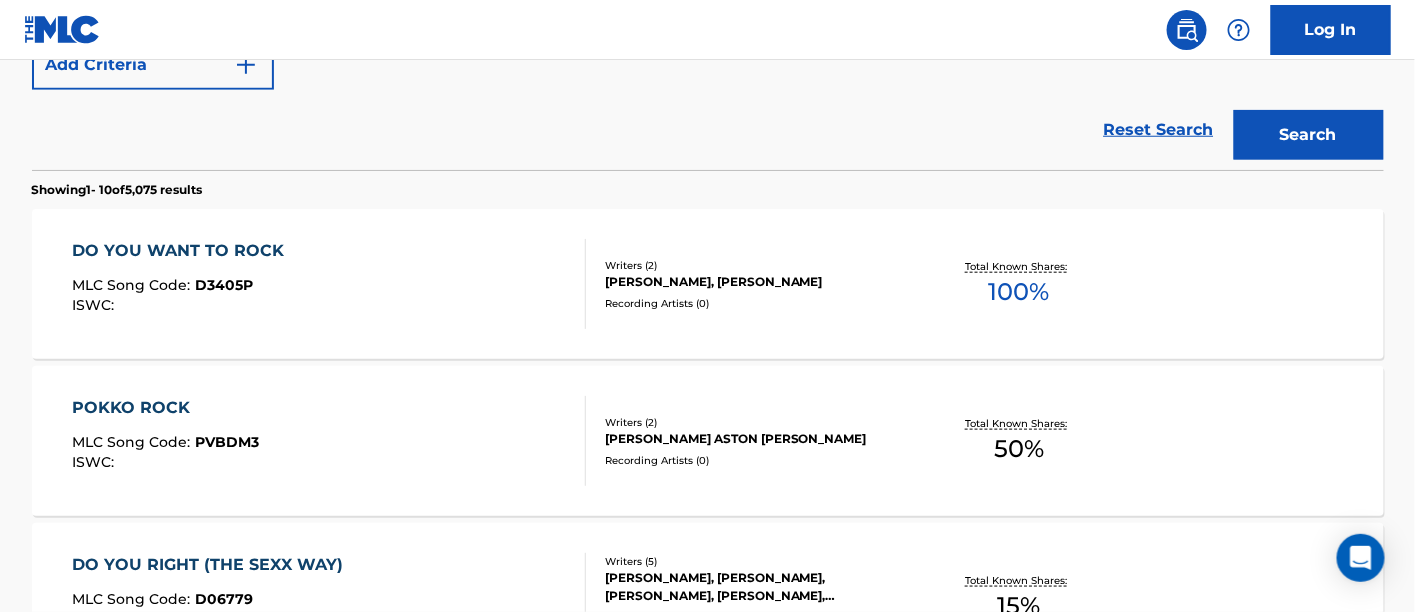 click on "MLC Song Code : D3405P" at bounding box center (183, 288) 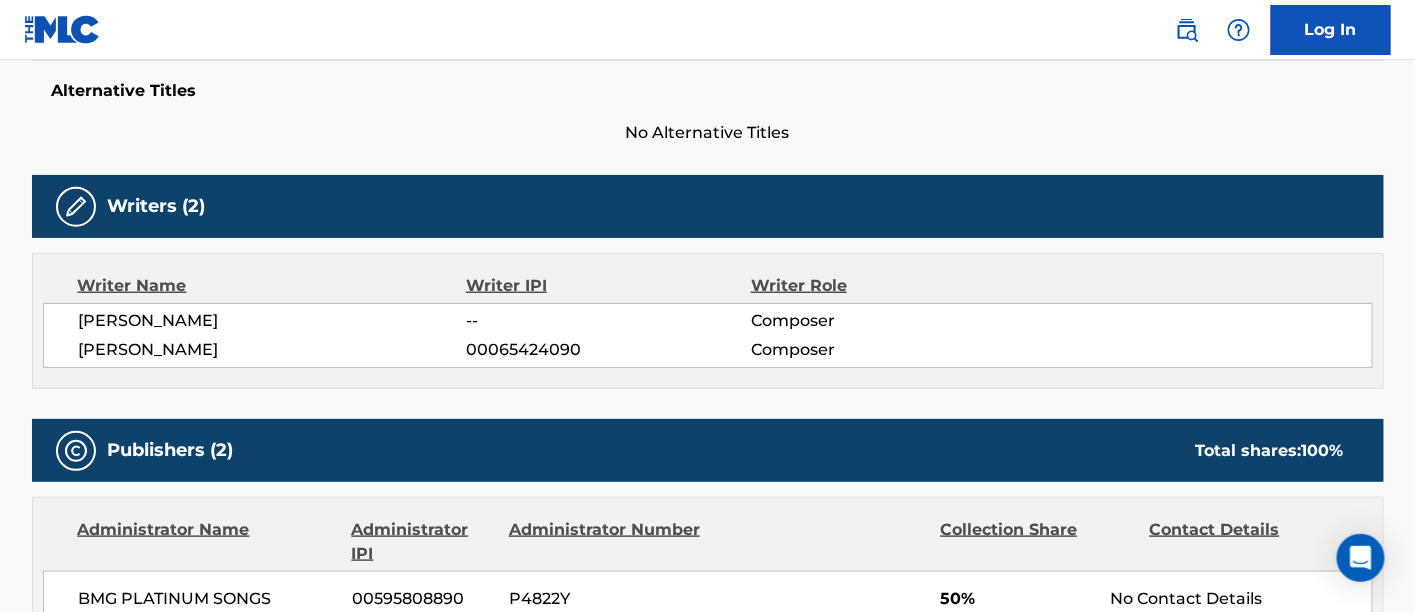 scroll, scrollTop: 0, scrollLeft: 0, axis: both 